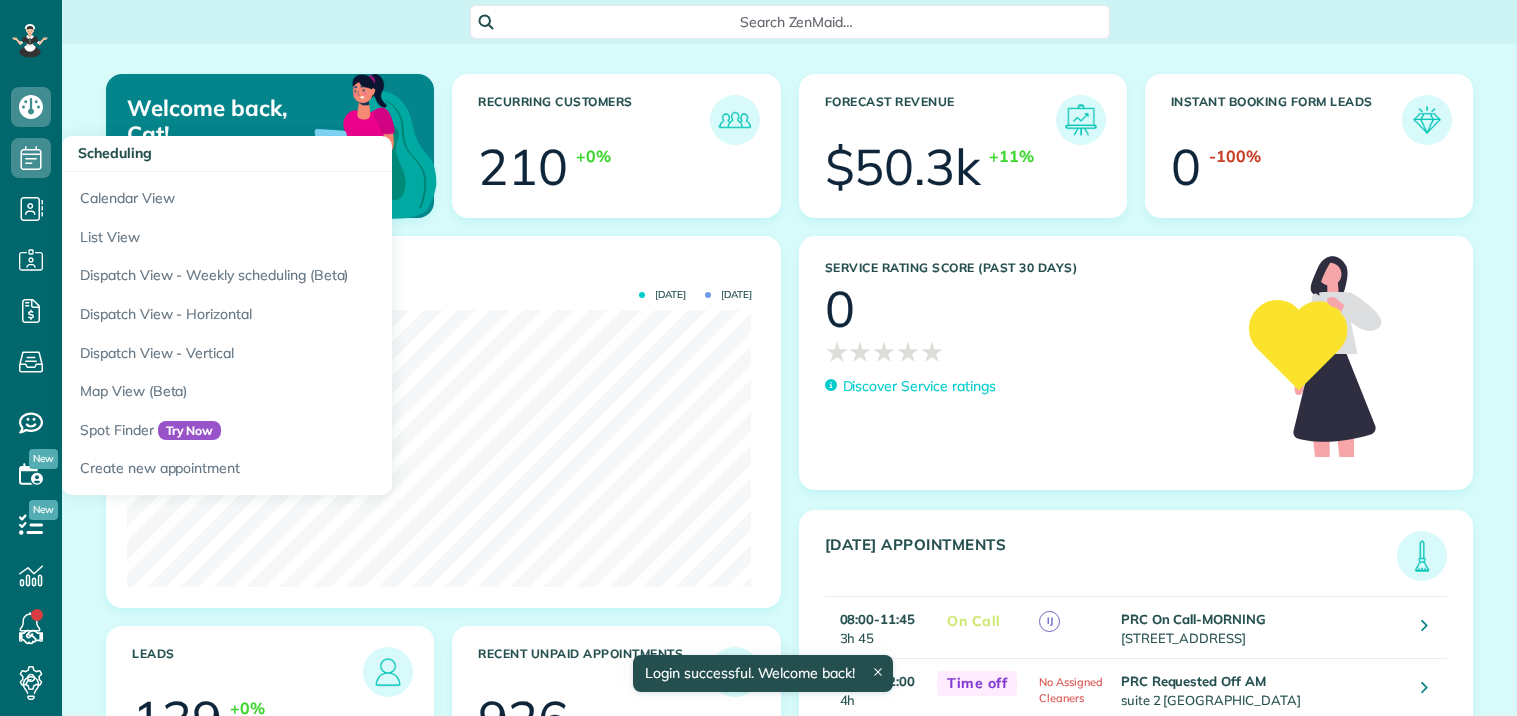 scroll, scrollTop: 0, scrollLeft: 0, axis: both 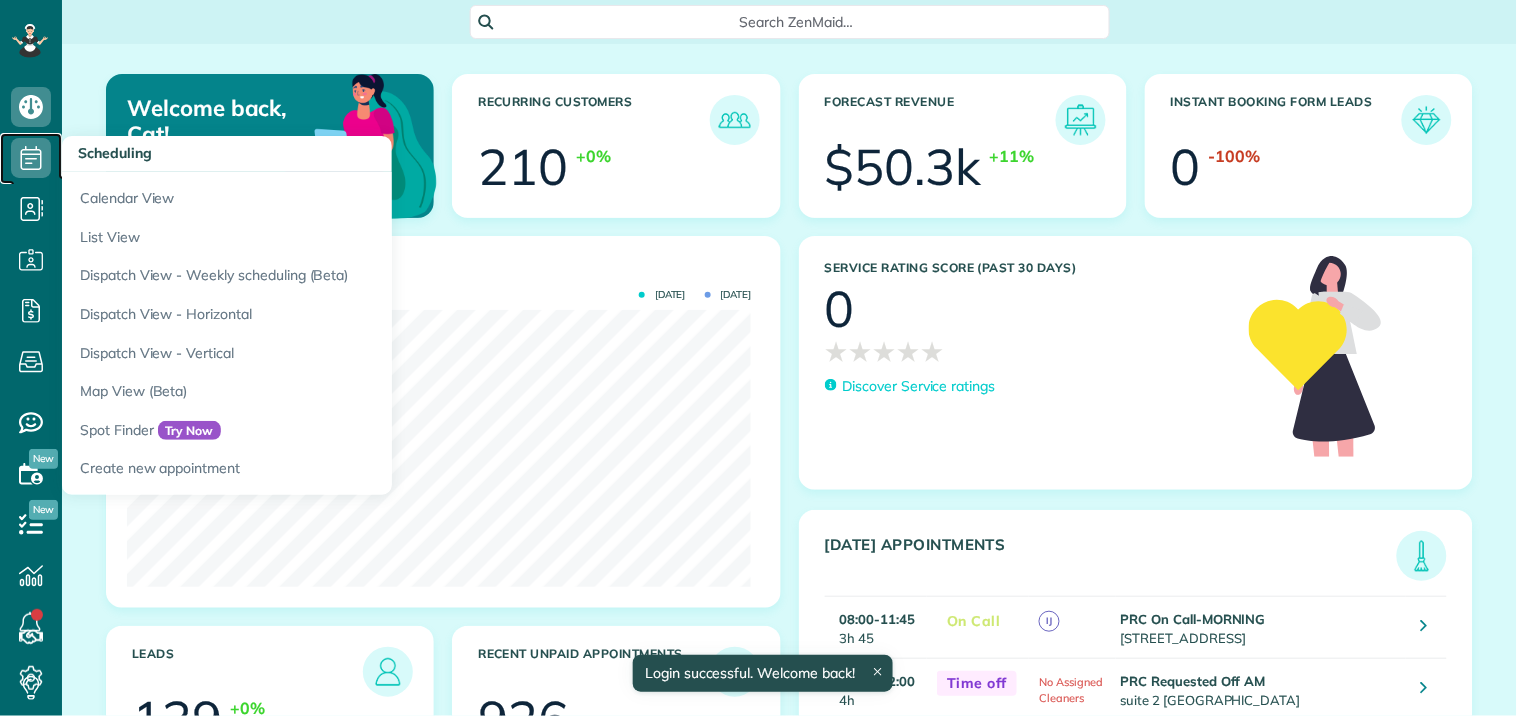 click 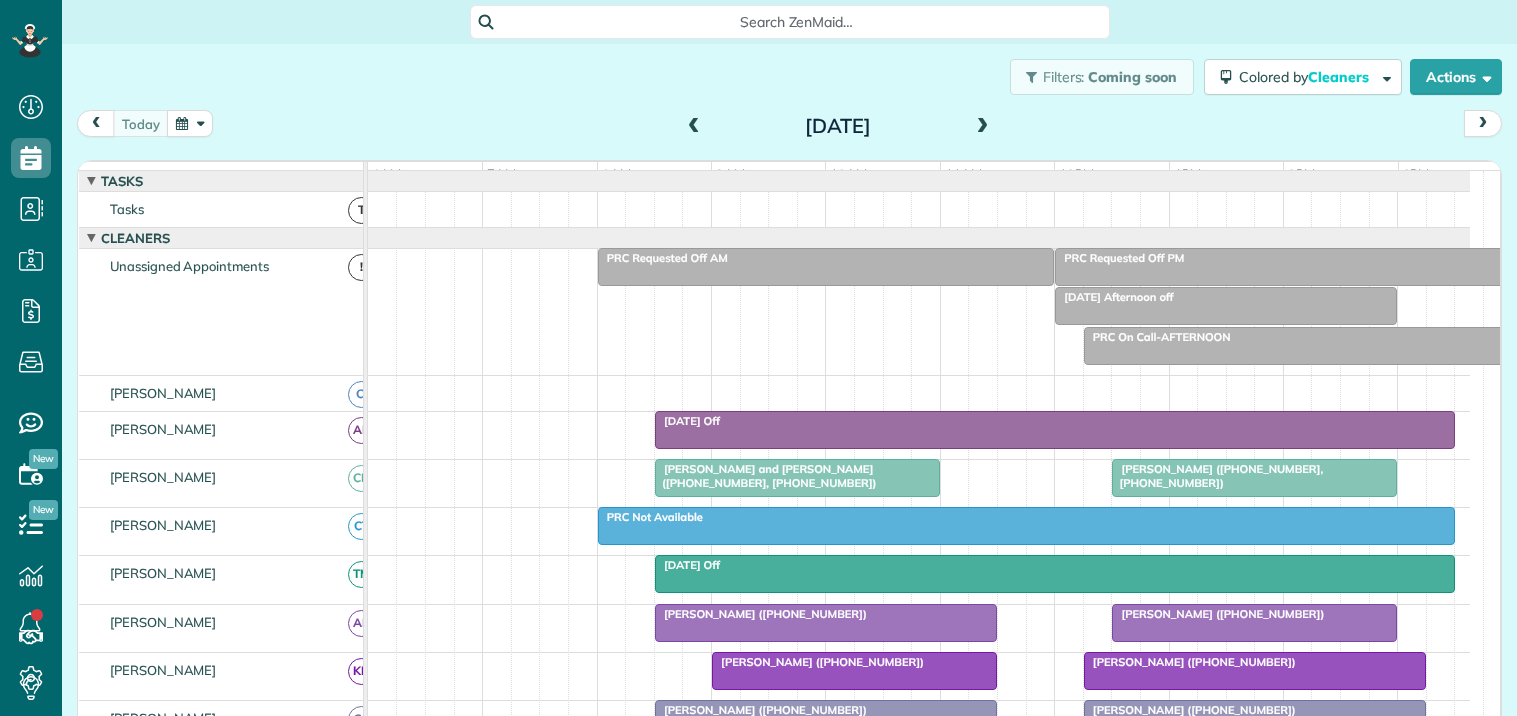 scroll, scrollTop: 0, scrollLeft: 0, axis: both 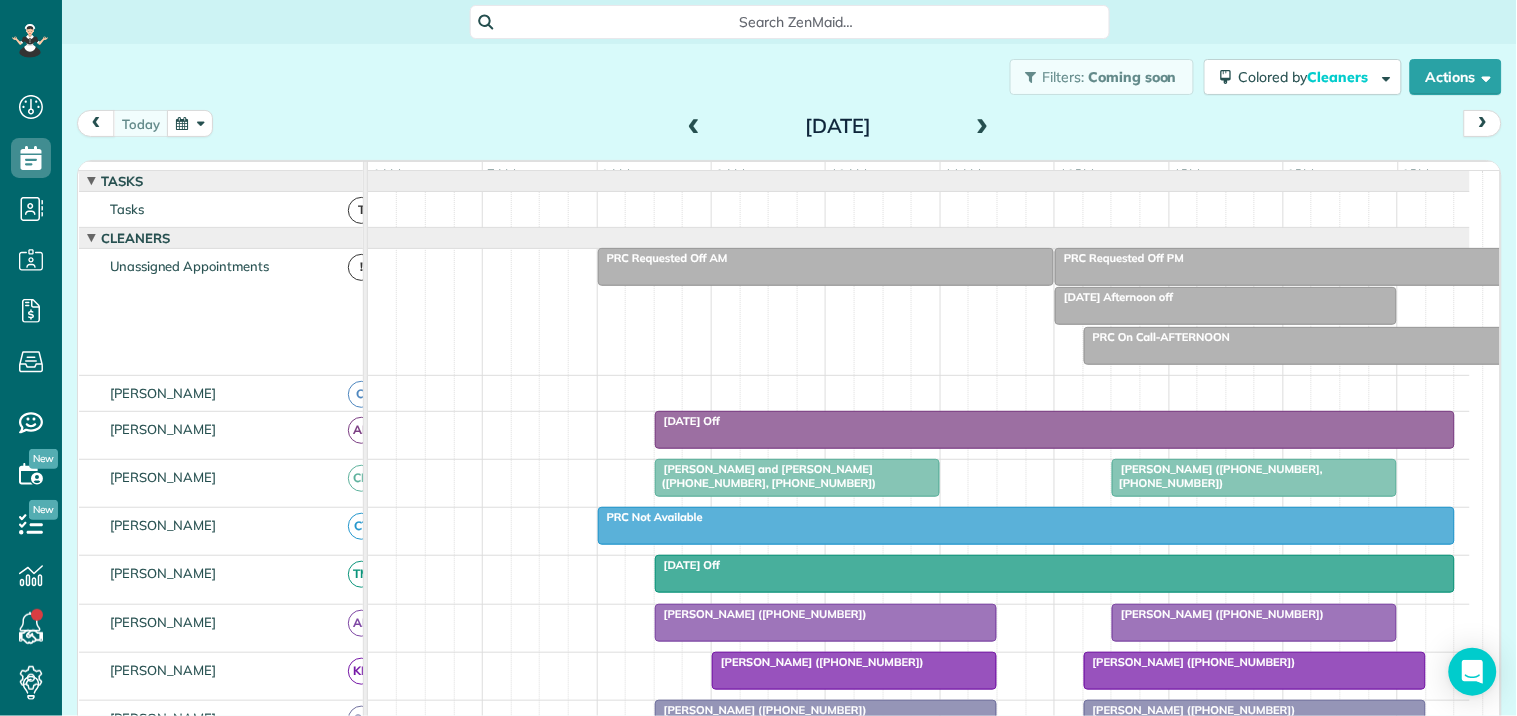 click at bounding box center (190, 123) 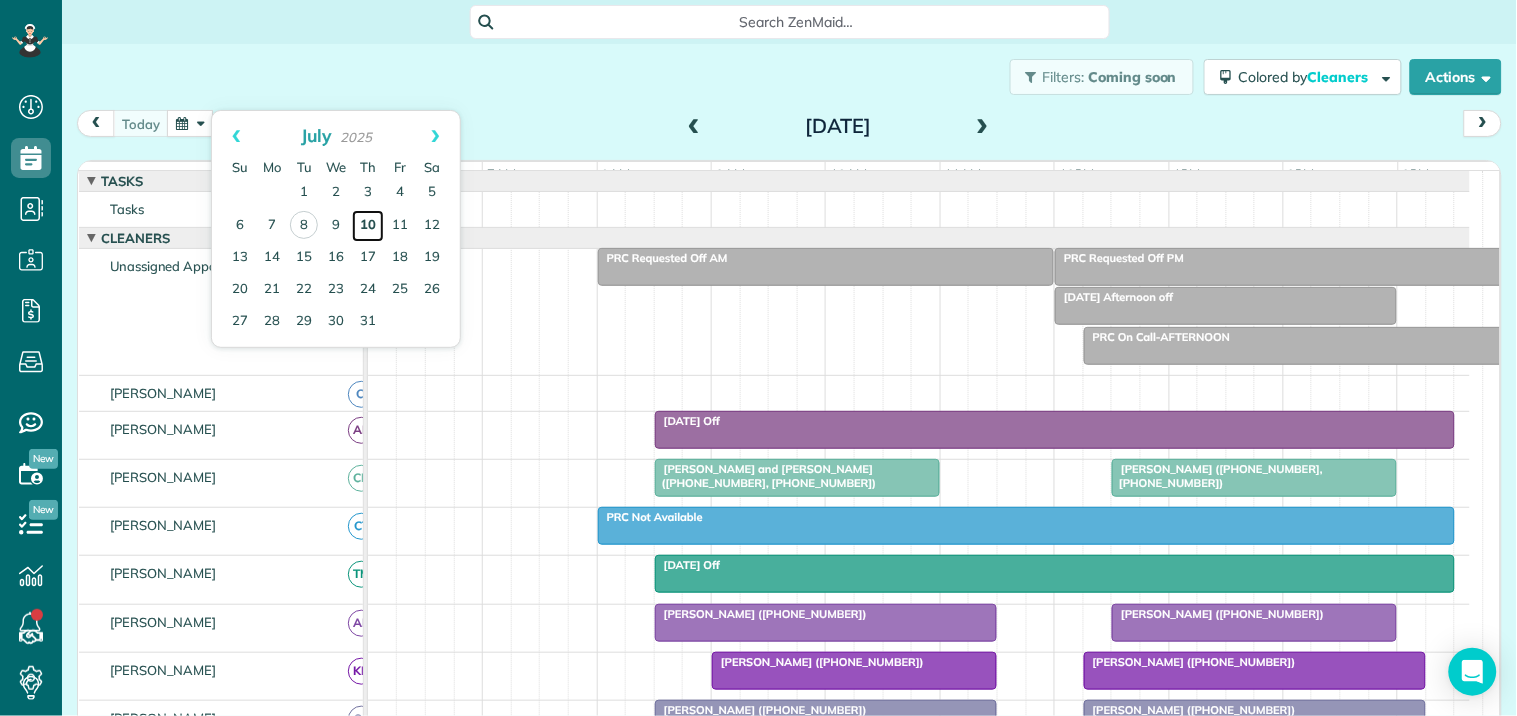 click on "10" at bounding box center (368, 226) 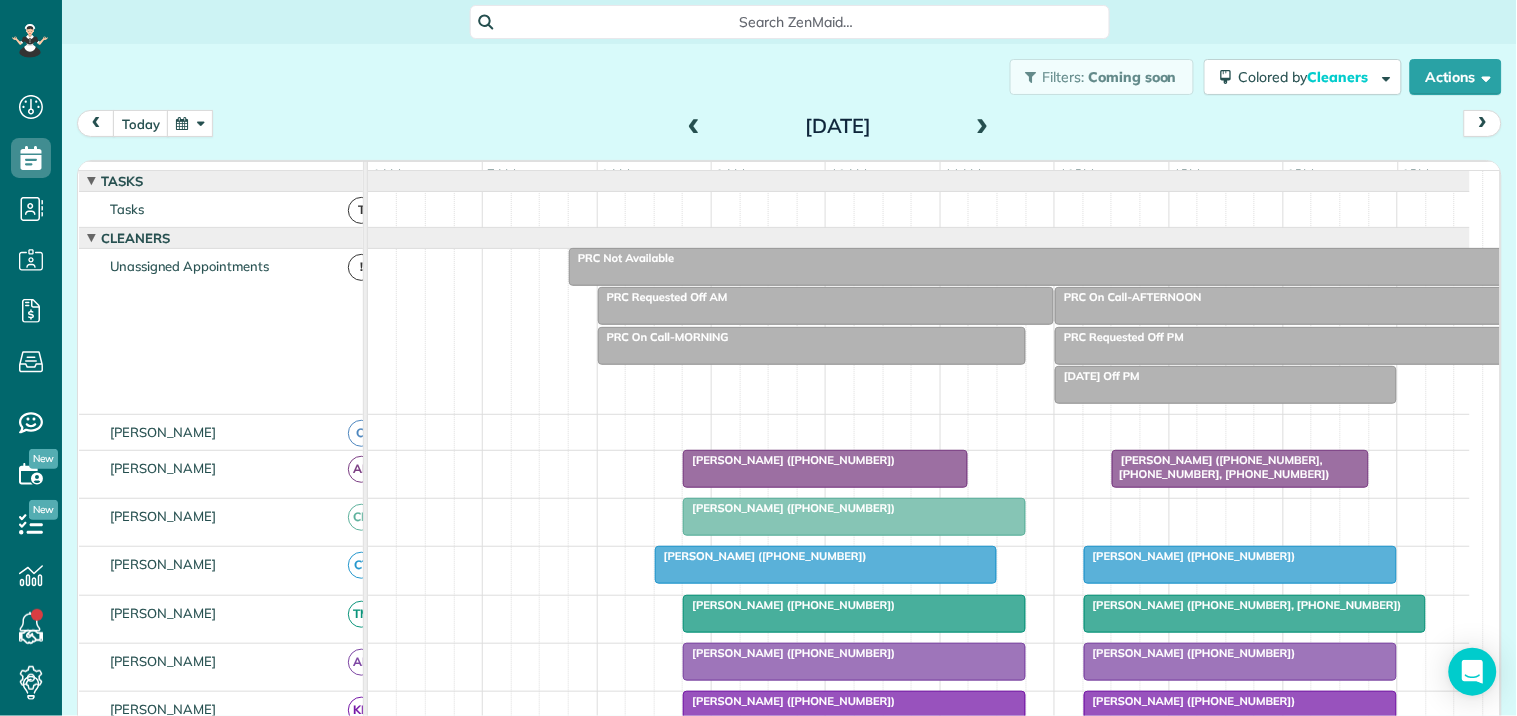 scroll, scrollTop: 137, scrollLeft: 0, axis: vertical 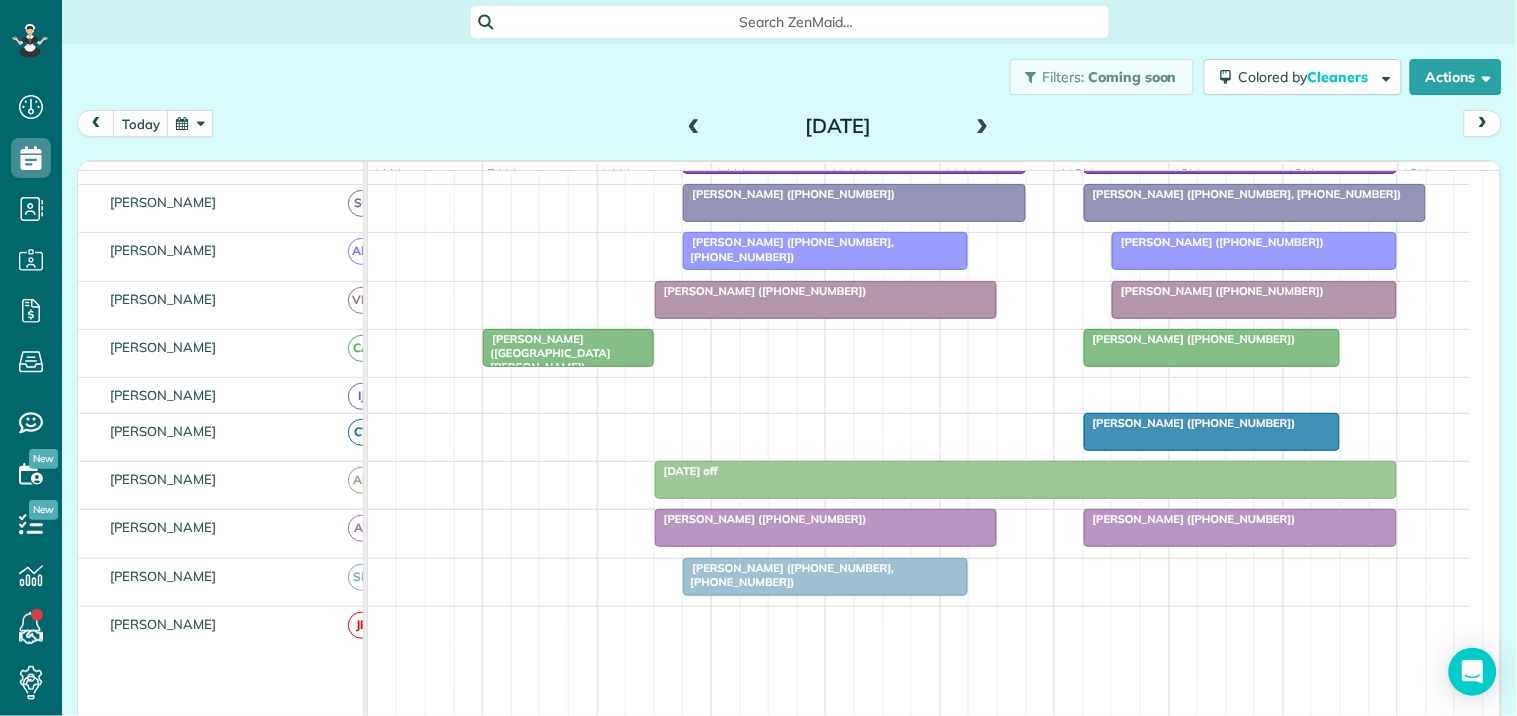 click at bounding box center (983, 127) 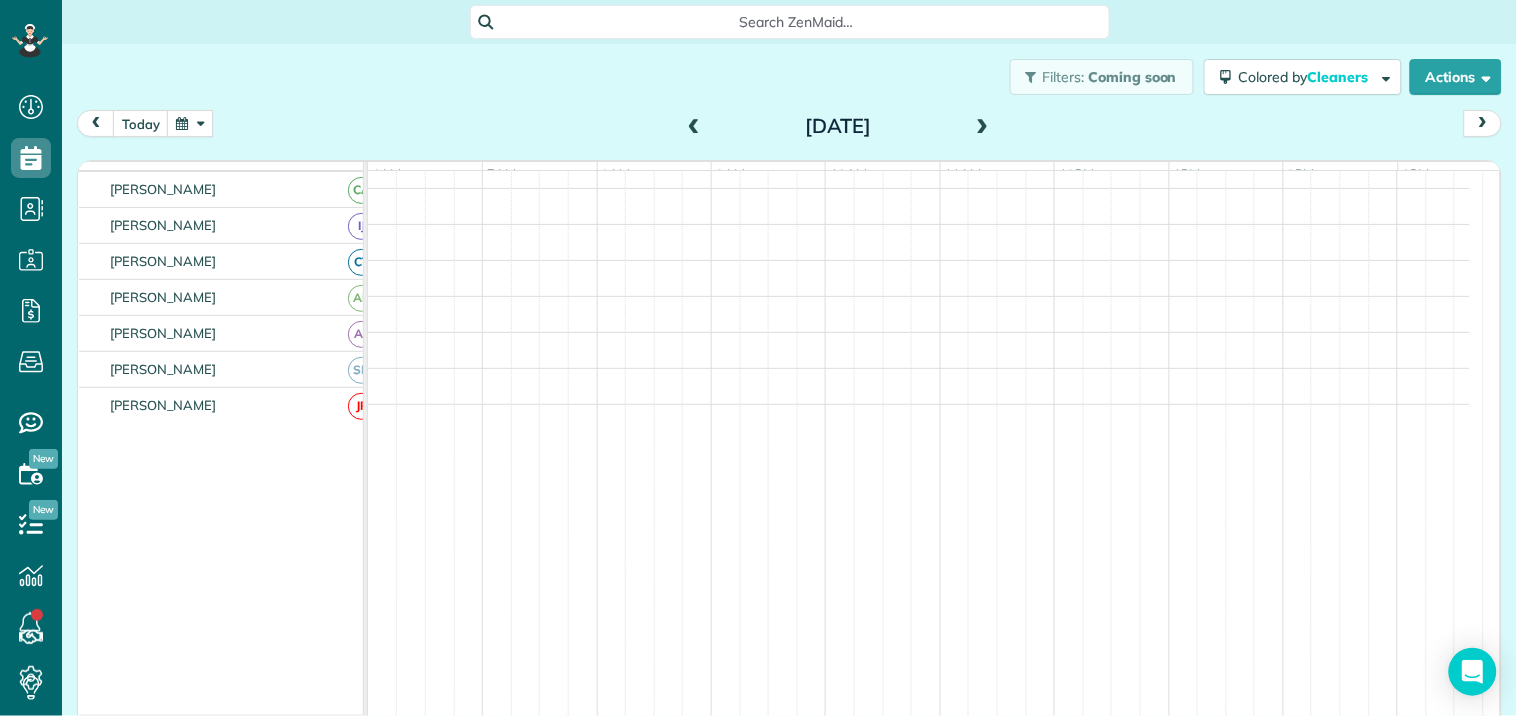 scroll, scrollTop: 353, scrollLeft: 0, axis: vertical 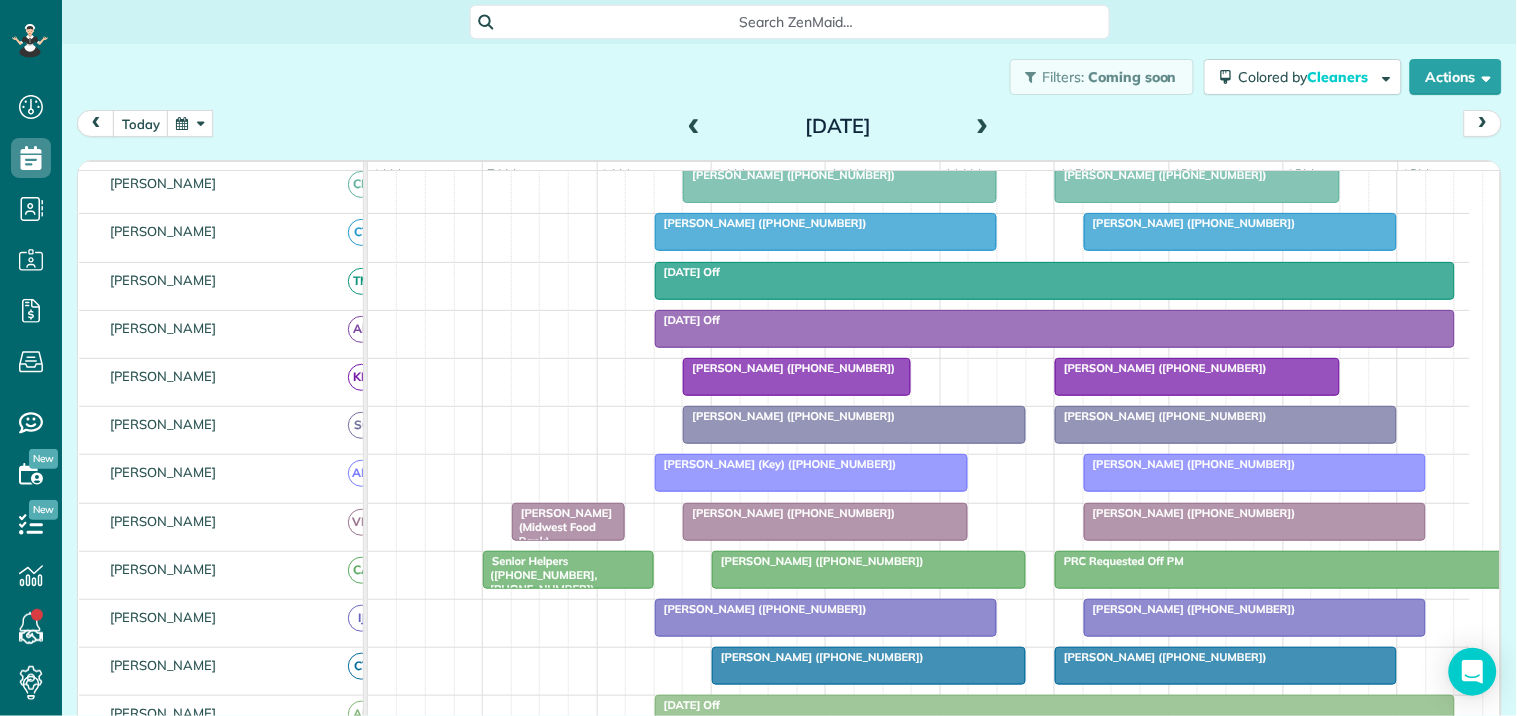 click at bounding box center [983, 127] 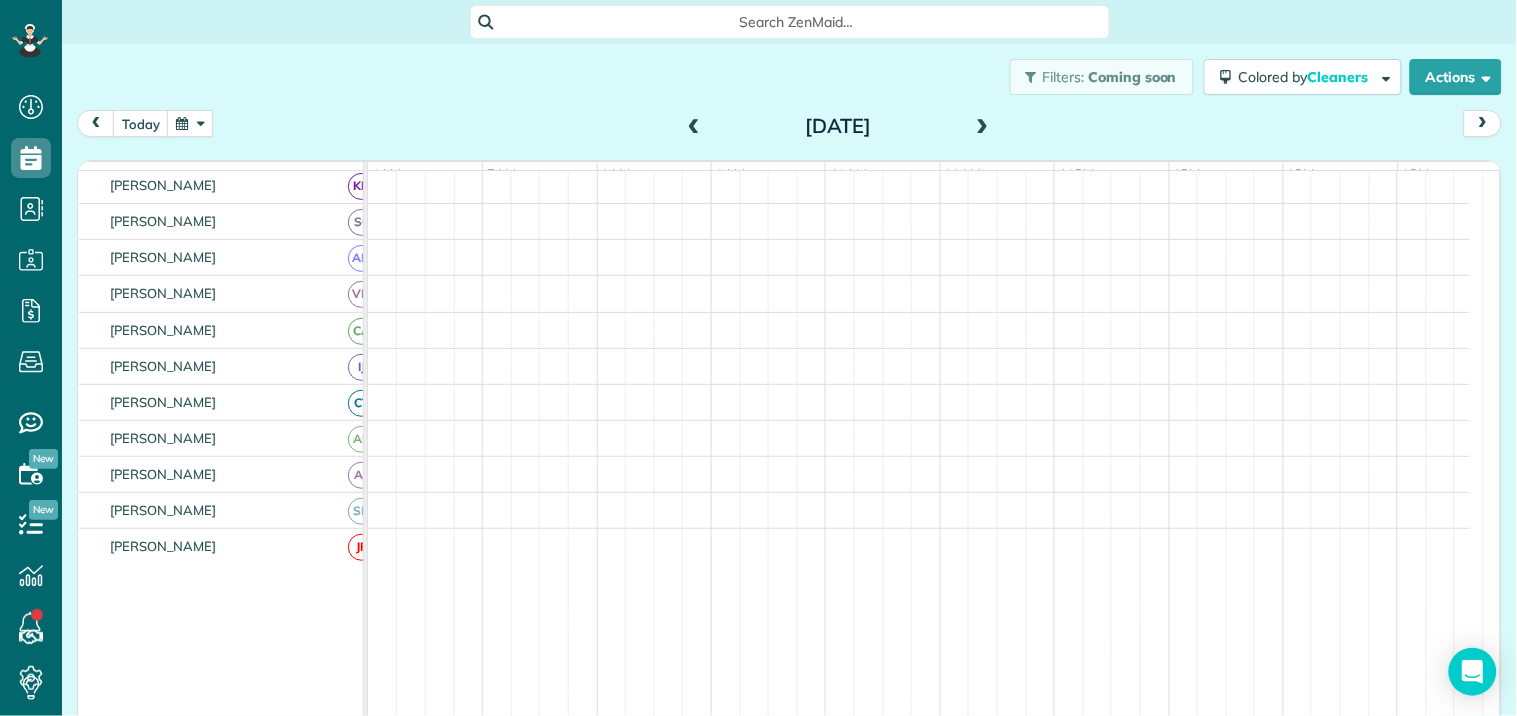 scroll, scrollTop: 178, scrollLeft: 0, axis: vertical 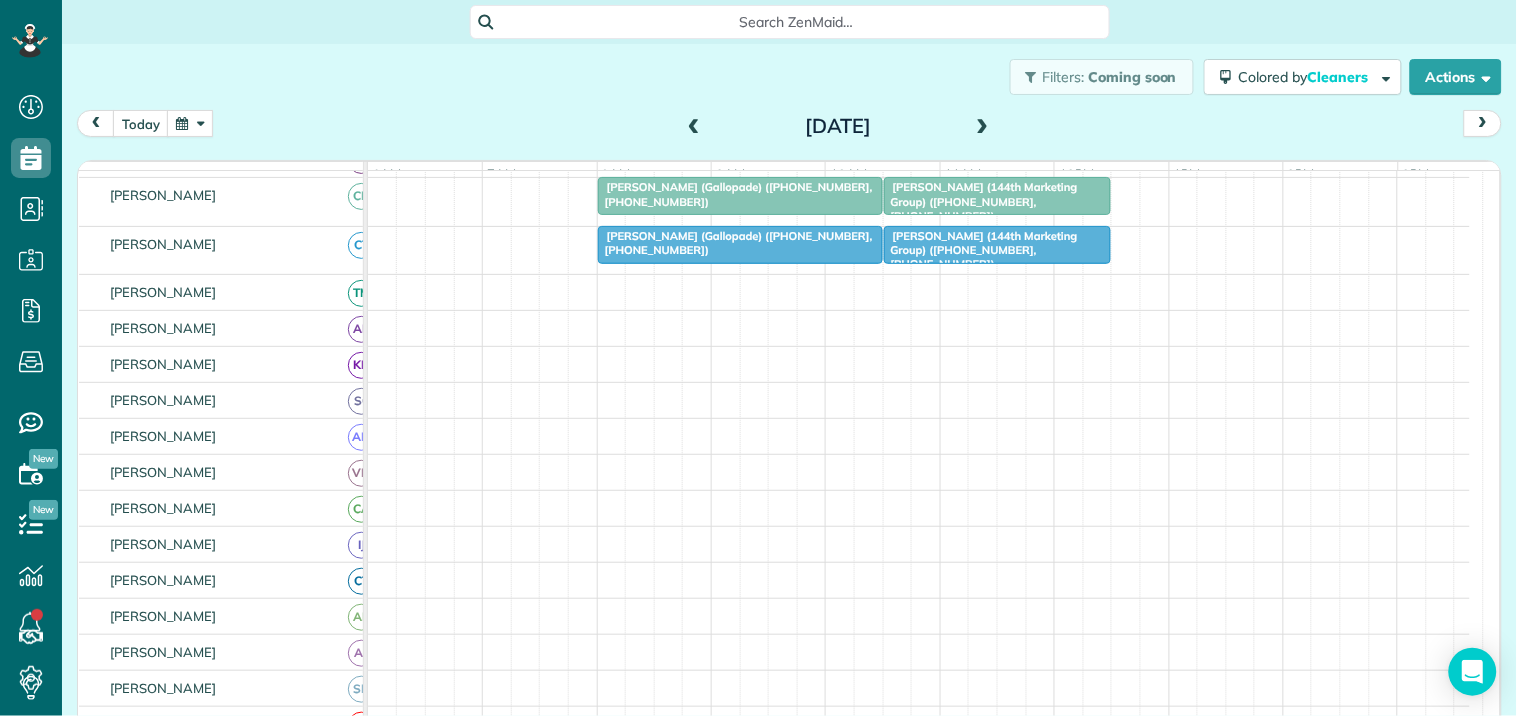 click at bounding box center (694, 127) 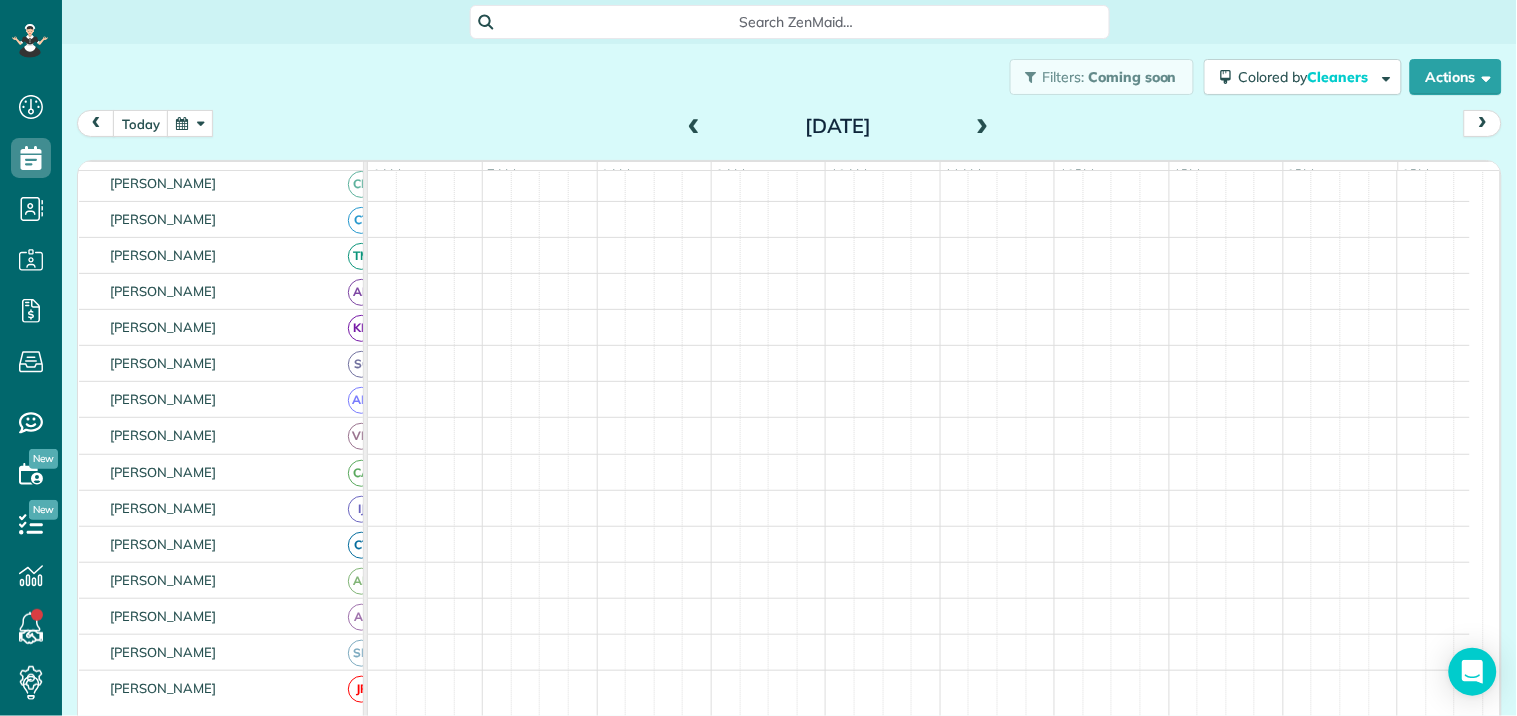 scroll, scrollTop: 178, scrollLeft: 0, axis: vertical 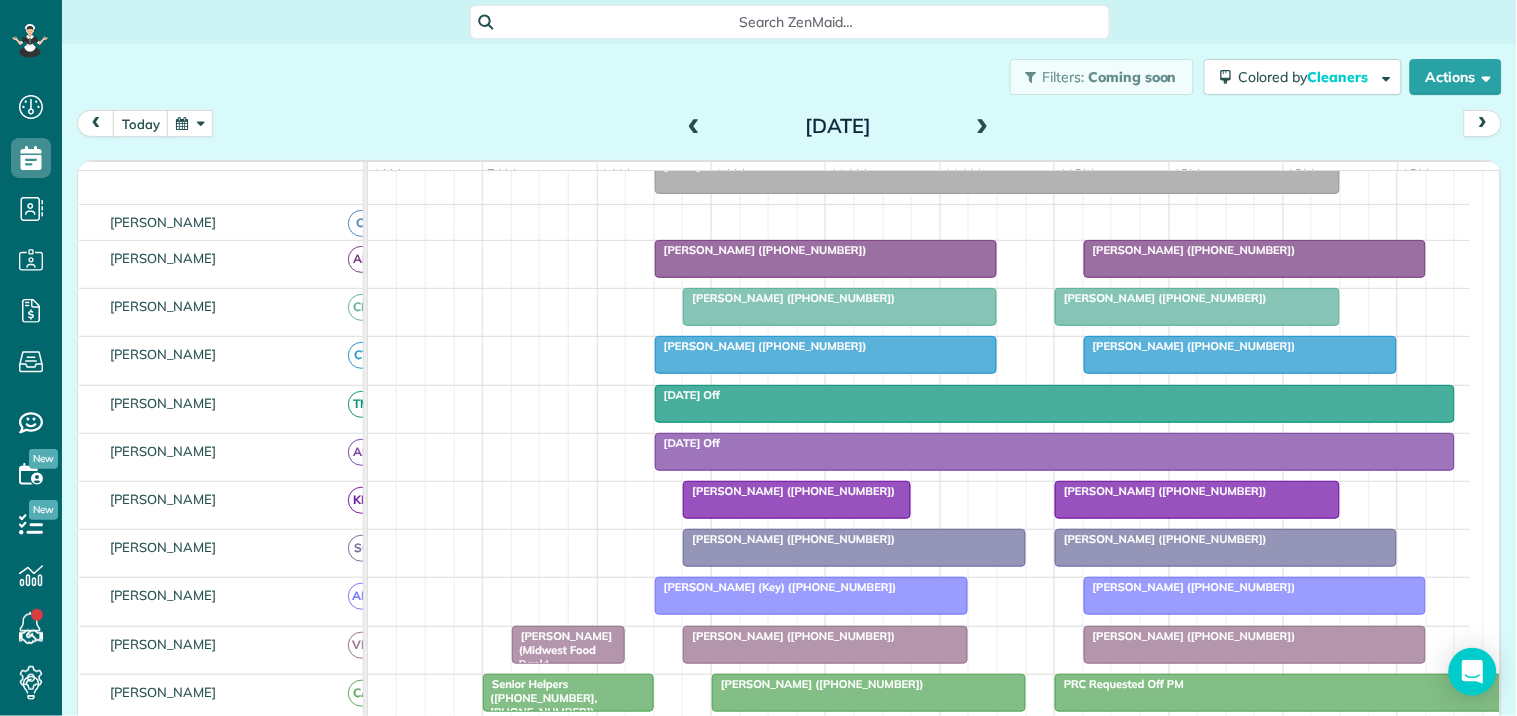 click at bounding box center [1197, 307] 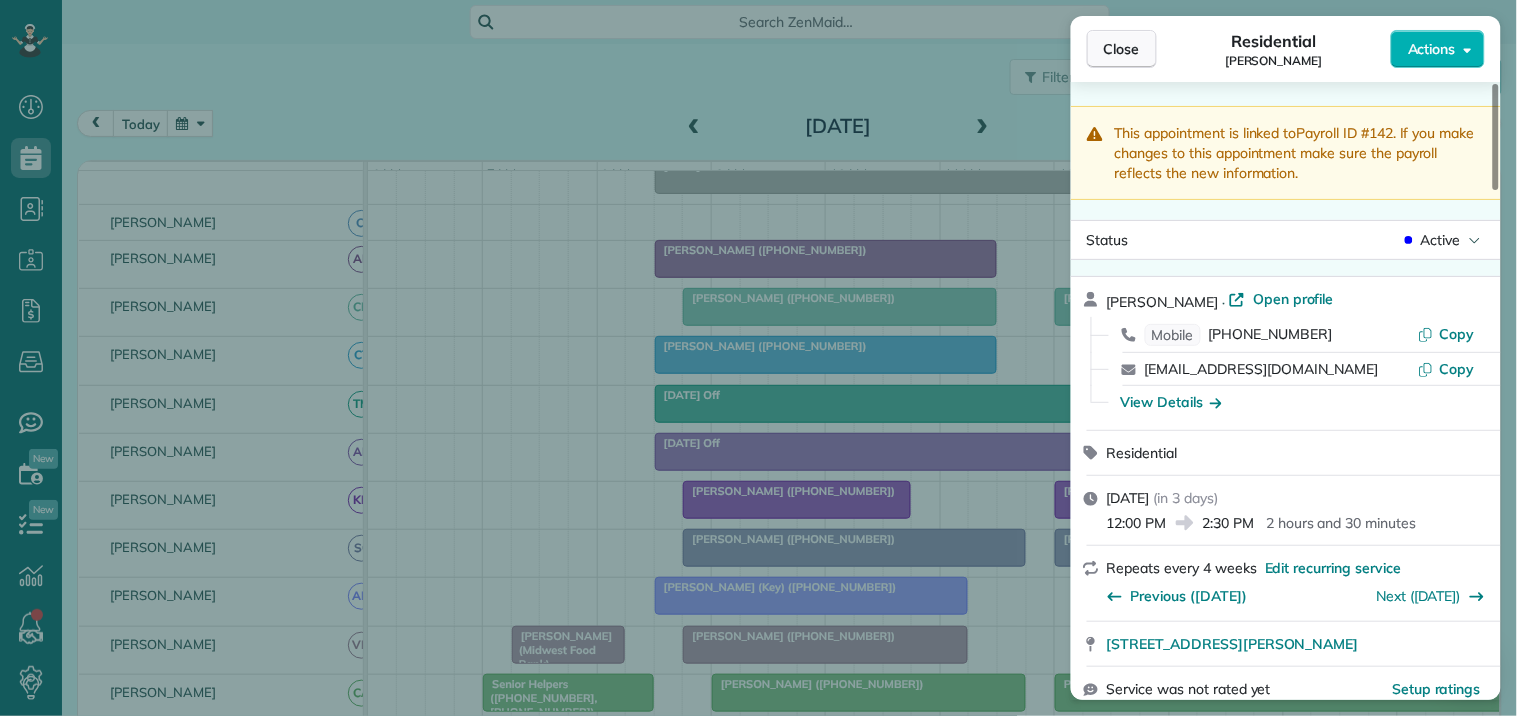 click on "Close" at bounding box center [1122, 49] 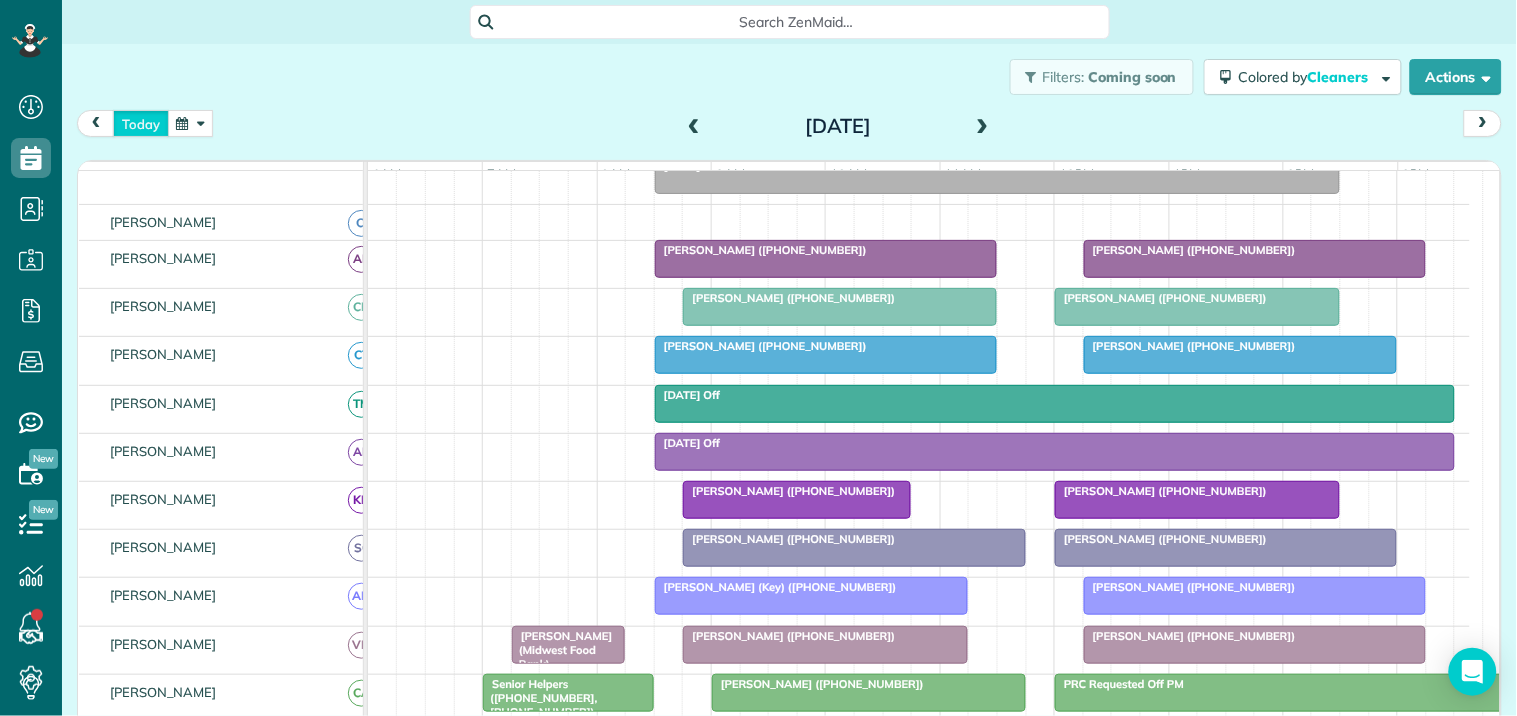 click on "today" at bounding box center (141, 123) 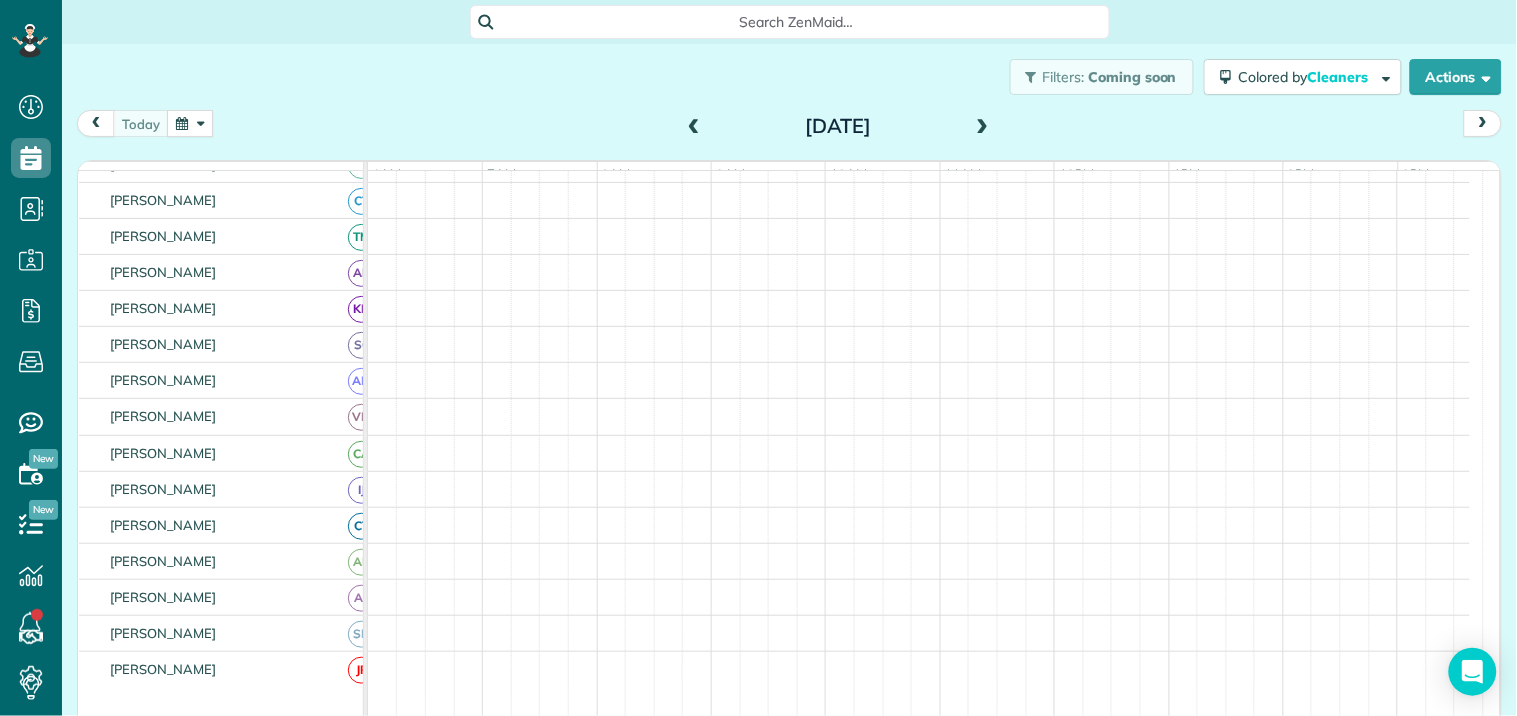 scroll, scrollTop: 80, scrollLeft: 0, axis: vertical 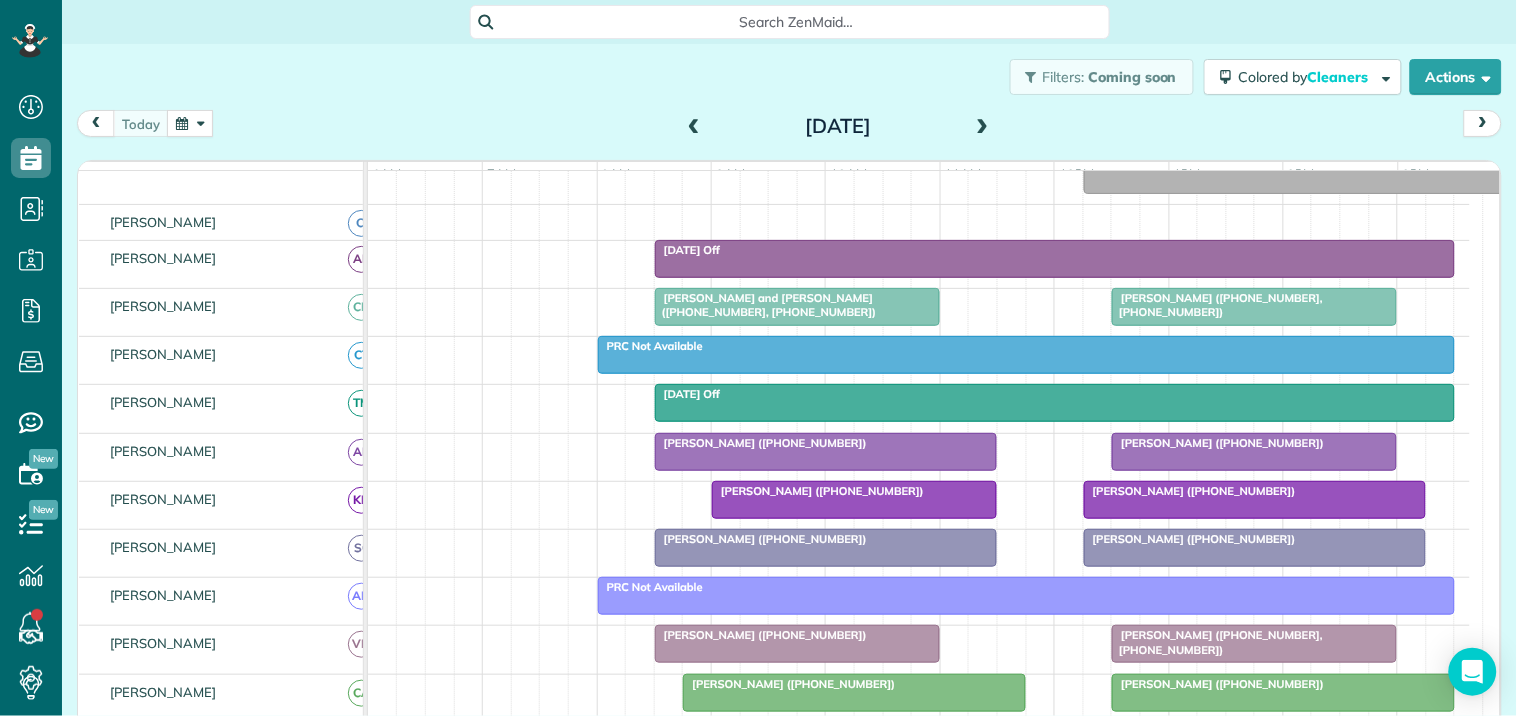 click at bounding box center (983, 127) 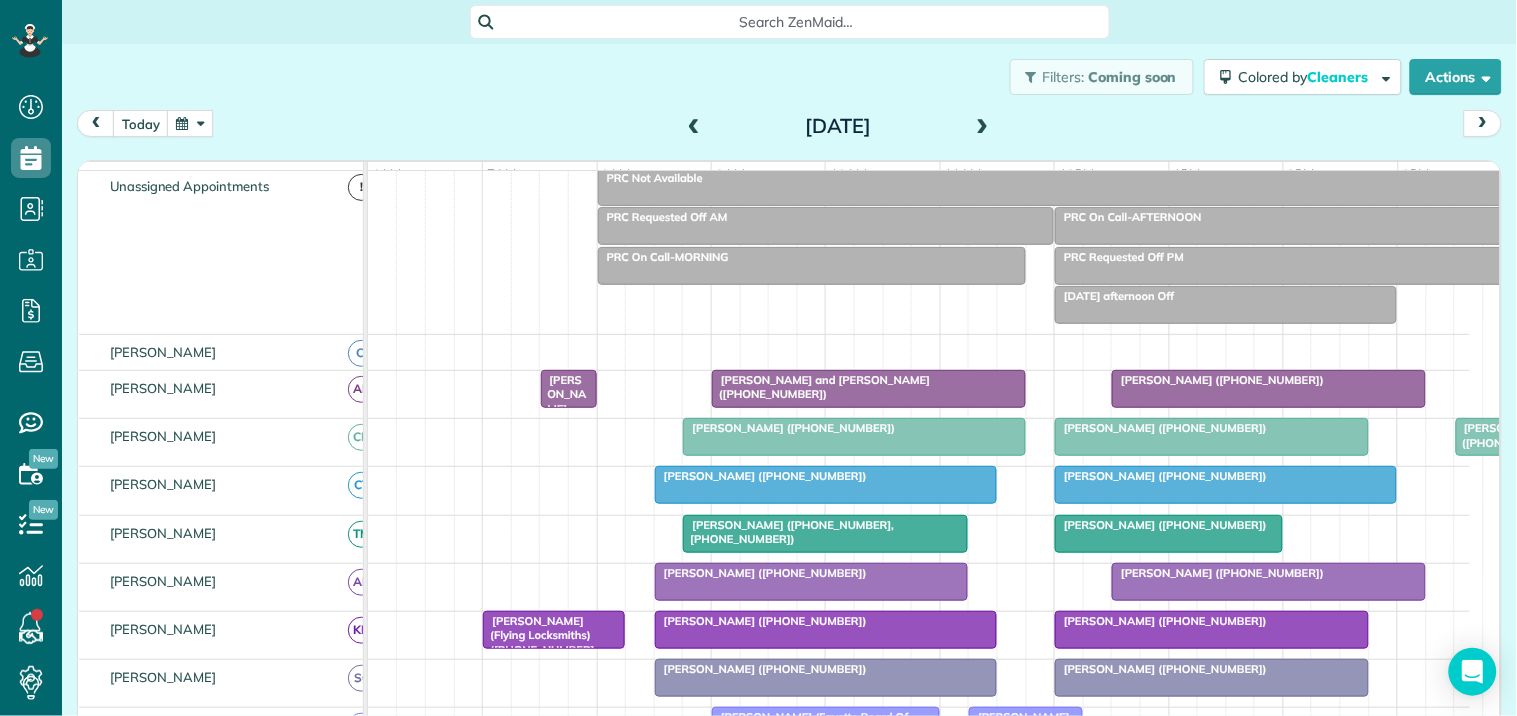 scroll, scrollTop: 210, scrollLeft: 0, axis: vertical 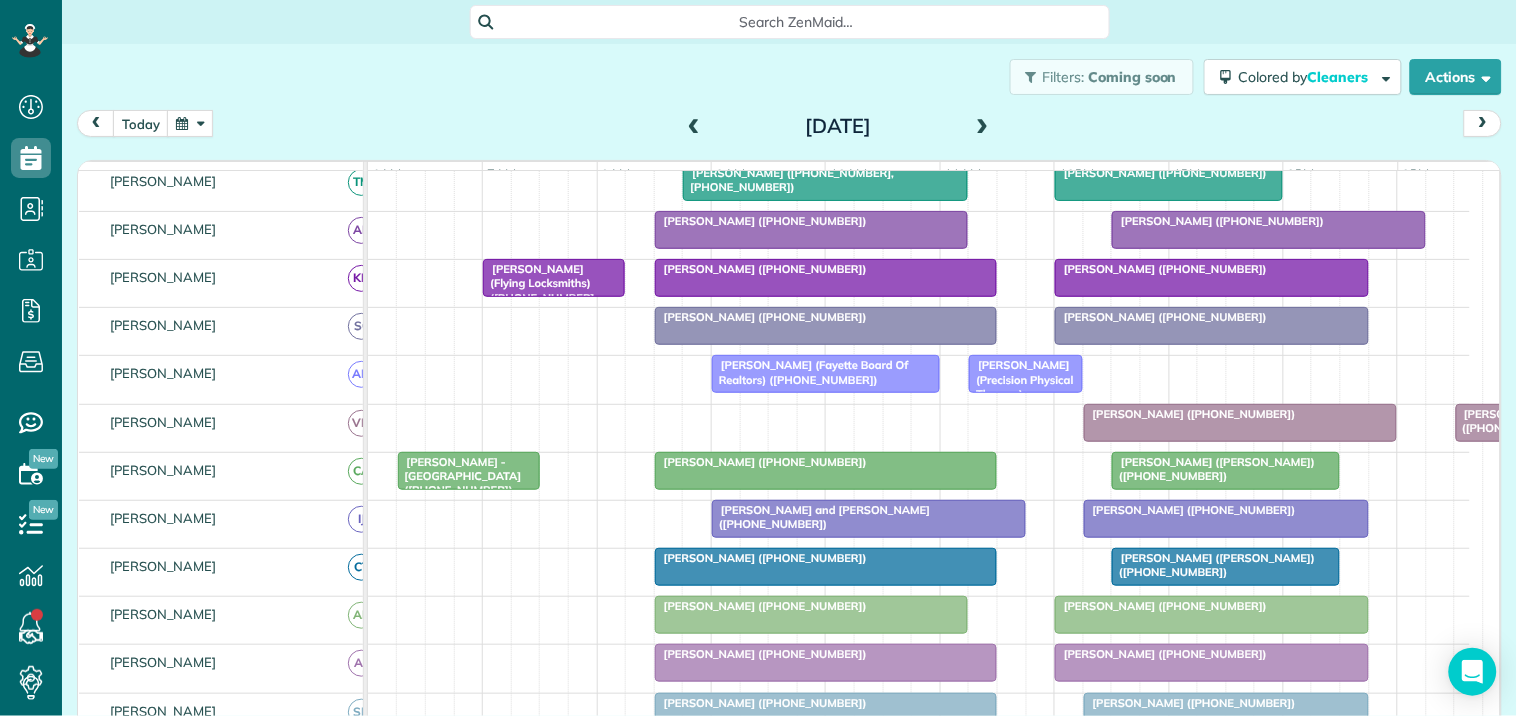 click at bounding box center (983, 127) 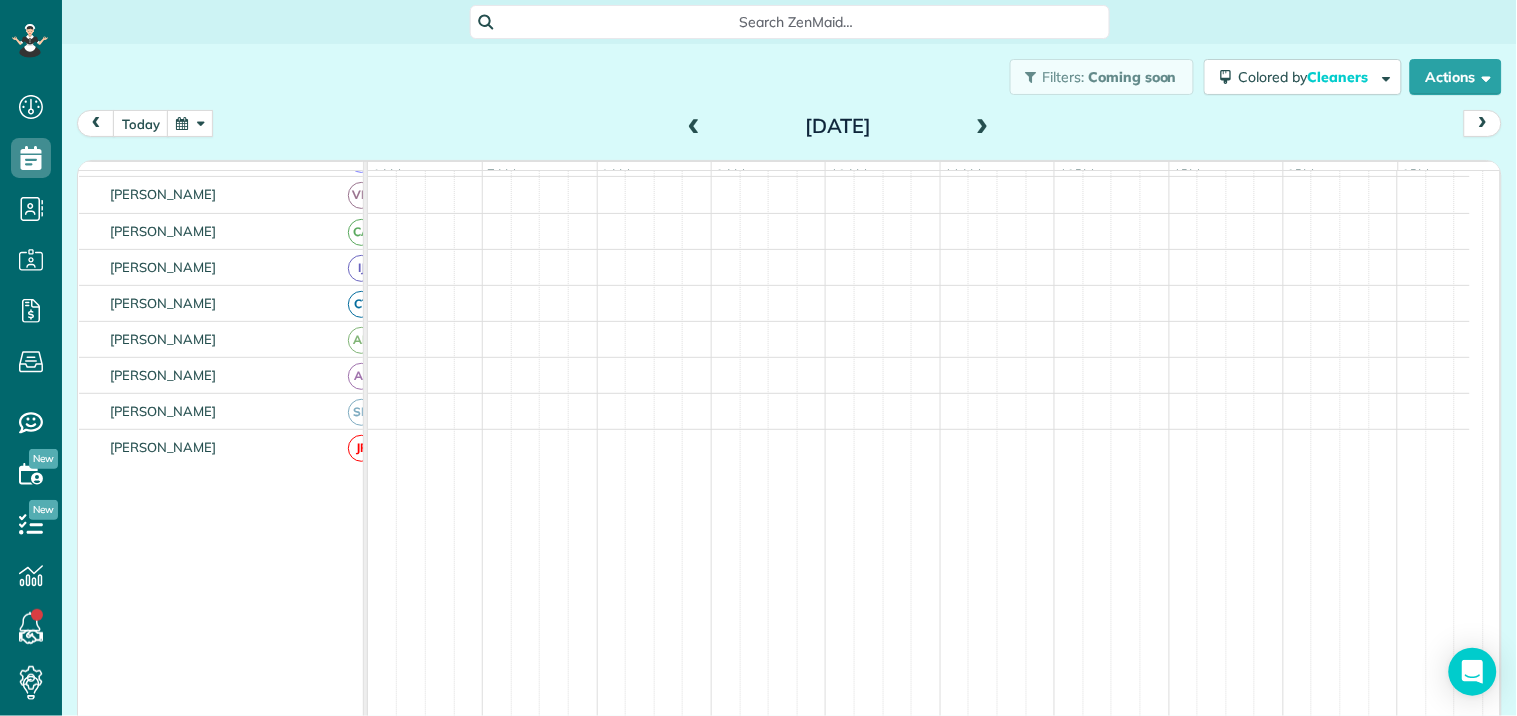 scroll, scrollTop: 253, scrollLeft: 0, axis: vertical 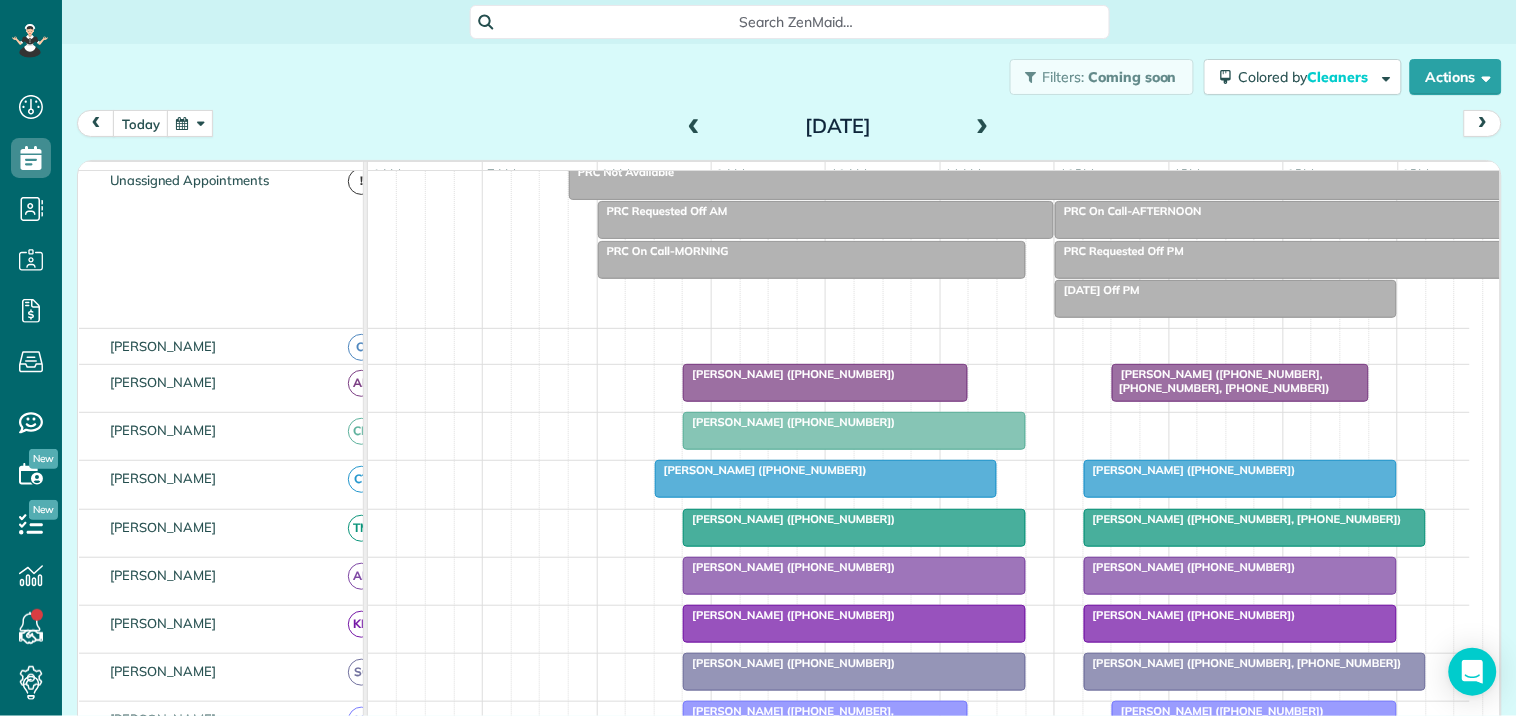 click at bounding box center [694, 127] 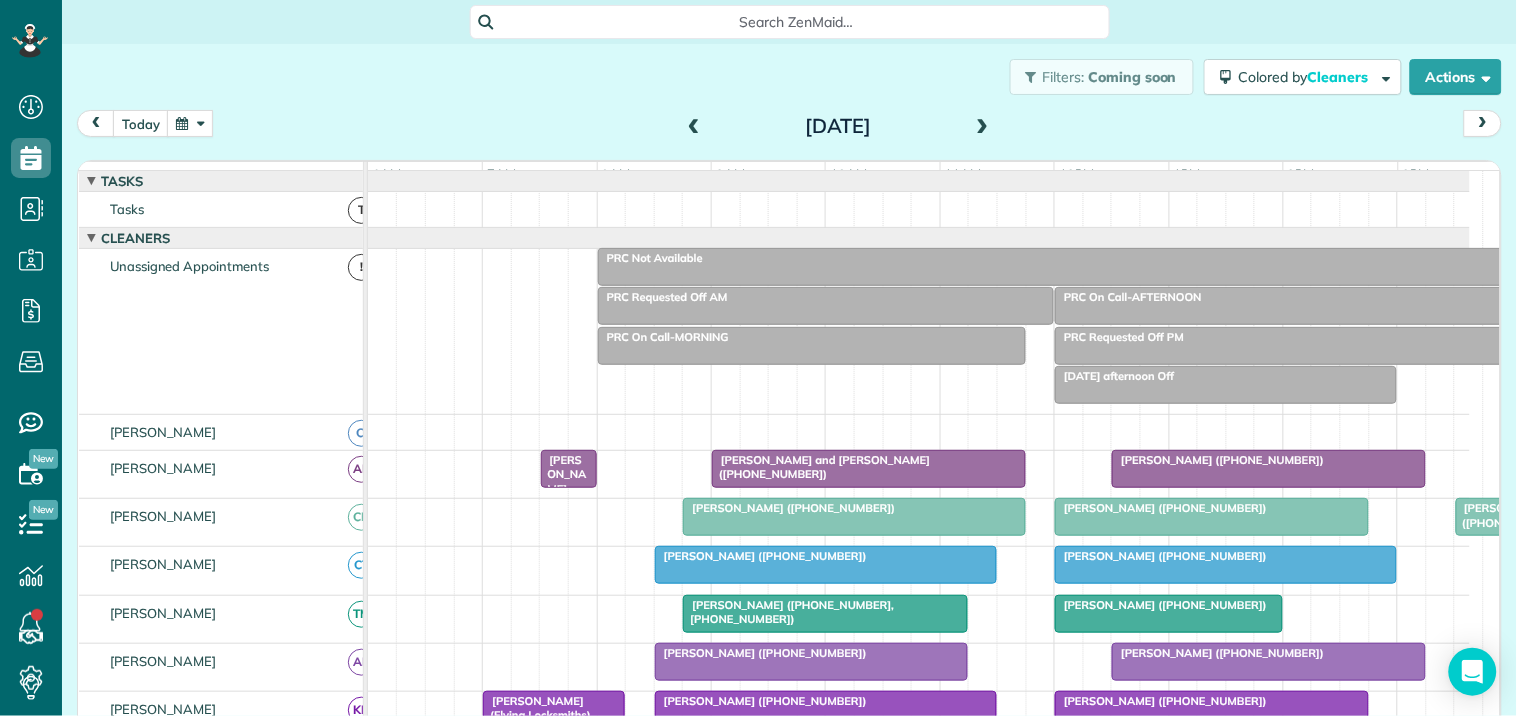 click at bounding box center (983, 127) 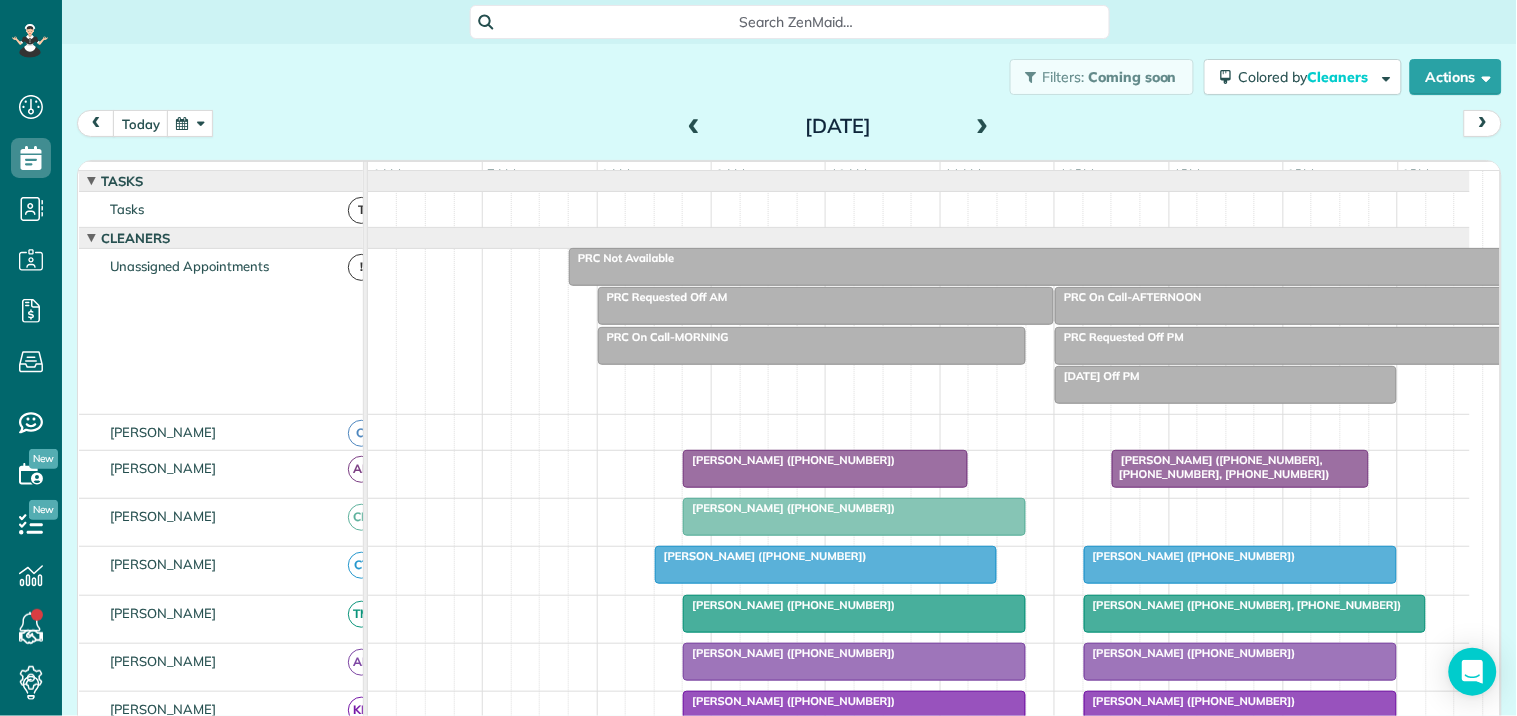 click at bounding box center [983, 127] 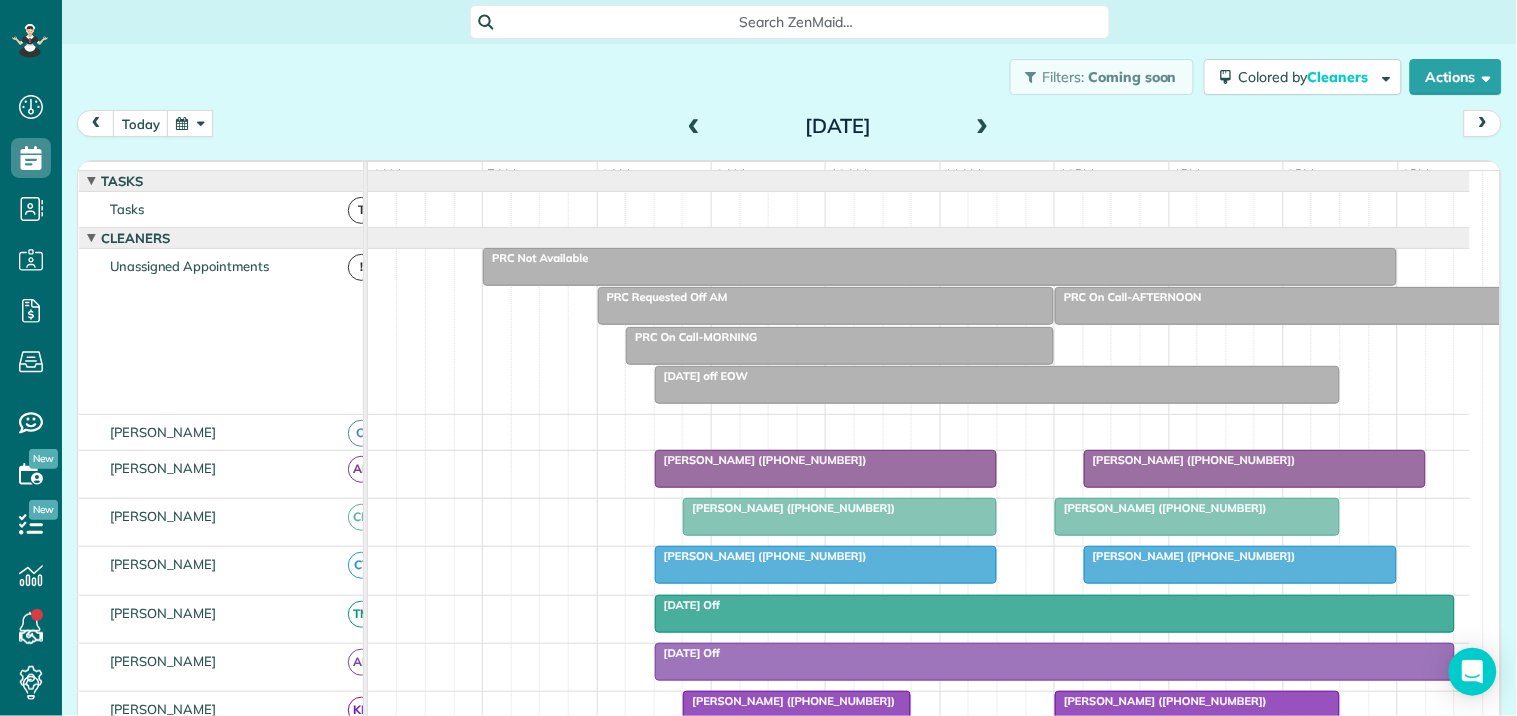 click at bounding box center [694, 127] 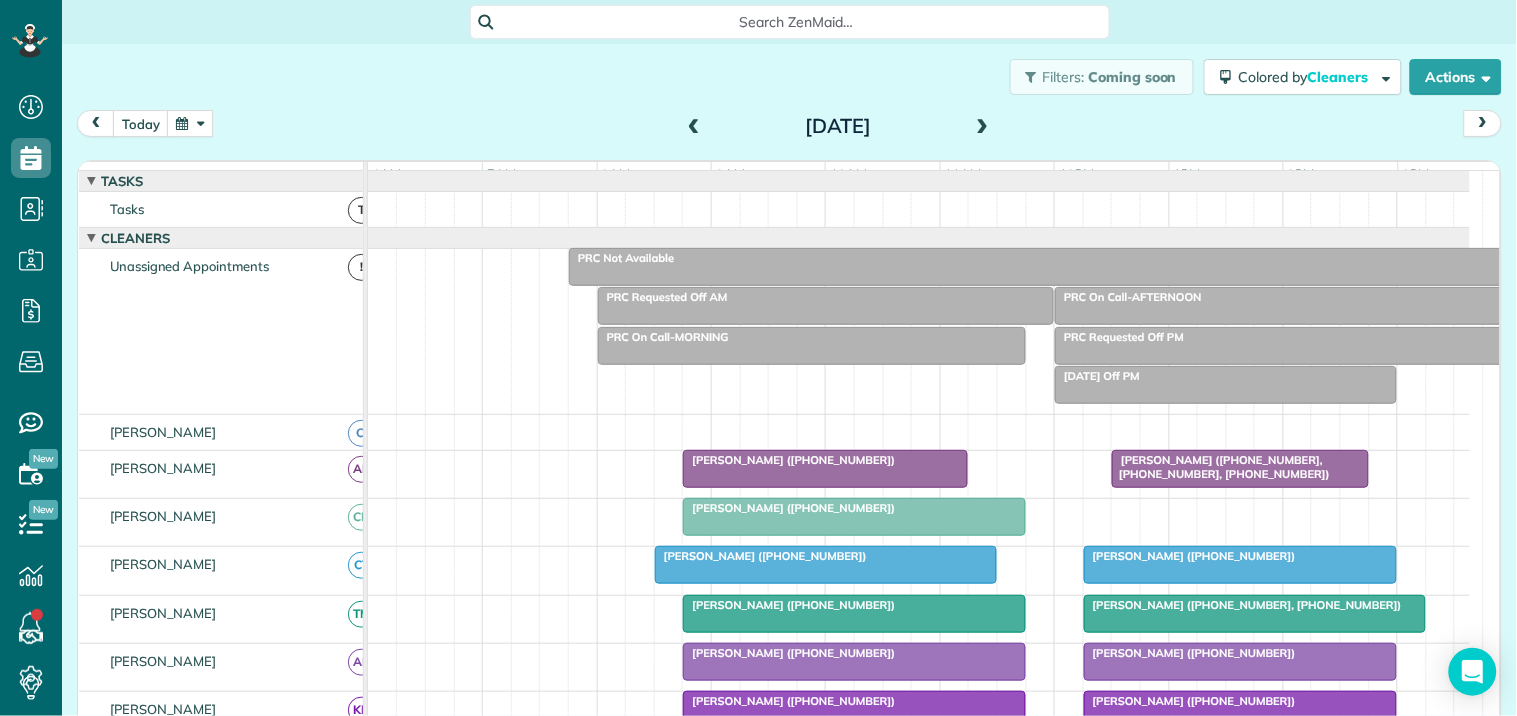 scroll, scrollTop: 231, scrollLeft: 0, axis: vertical 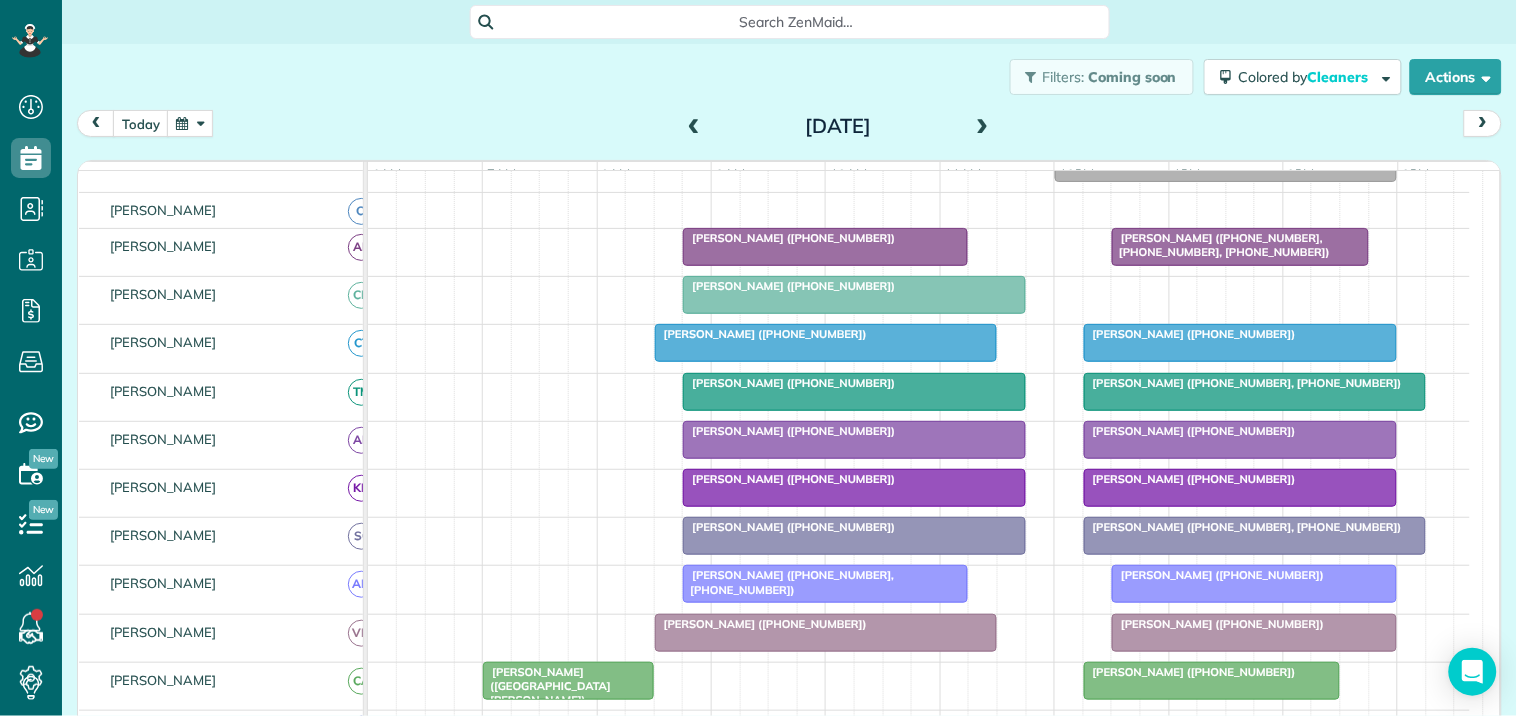 click at bounding box center (983, 127) 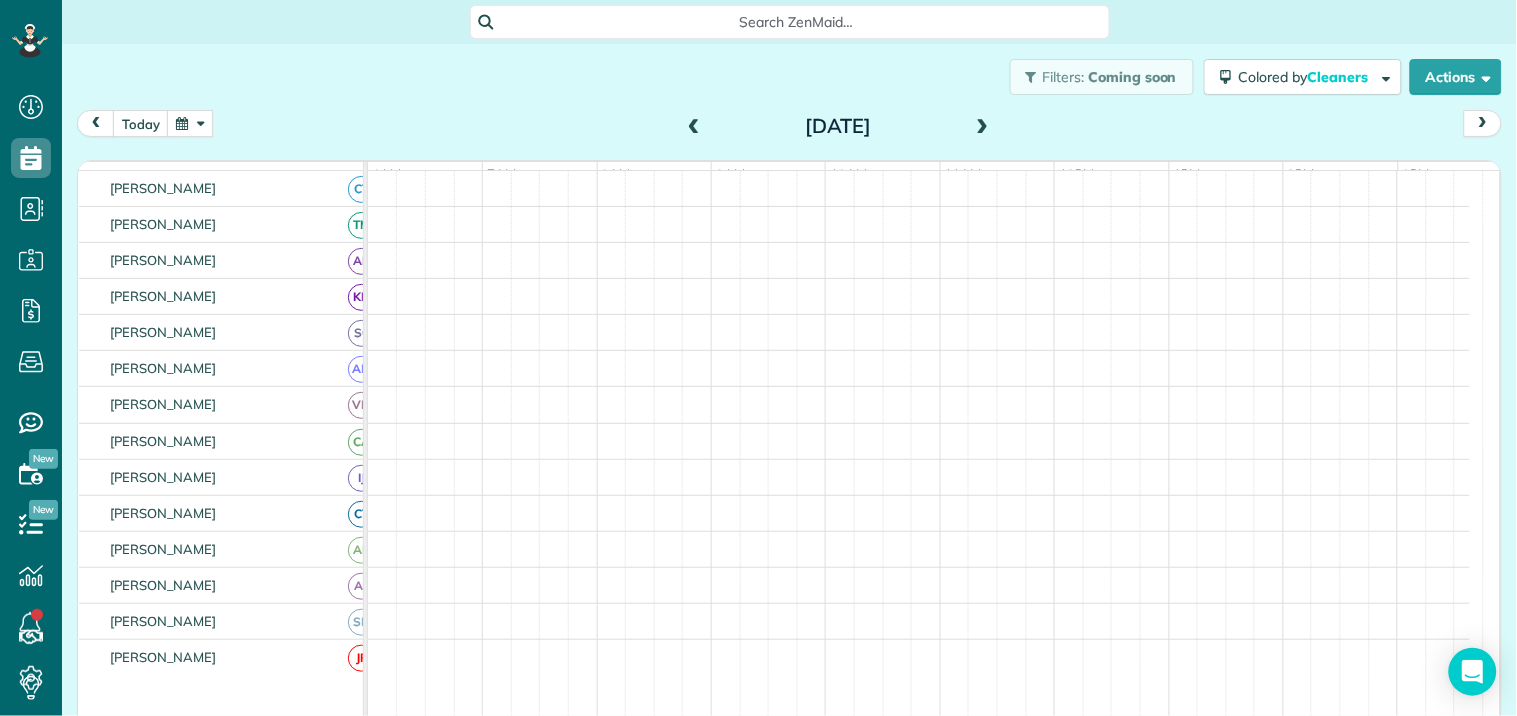 scroll, scrollTop: 92, scrollLeft: 0, axis: vertical 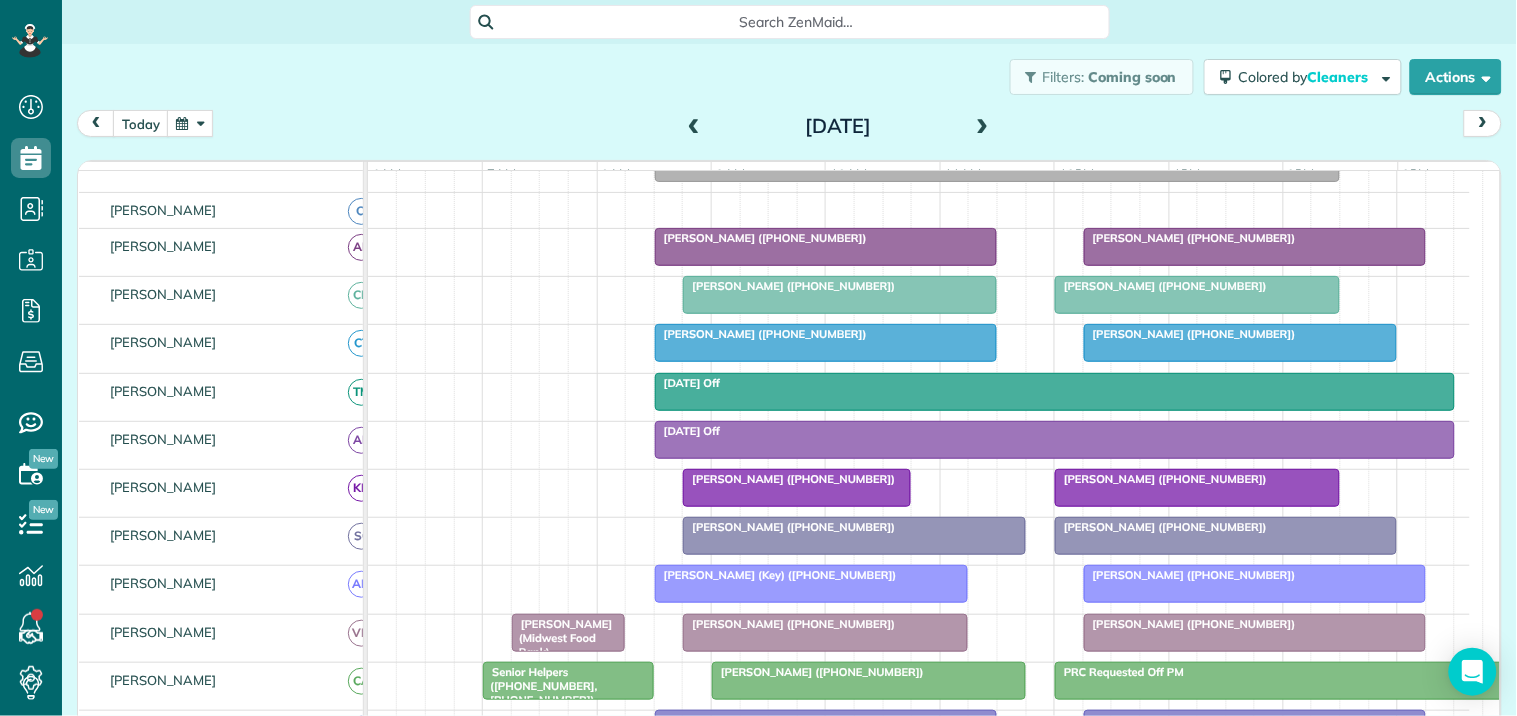 click at bounding box center [840, 295] 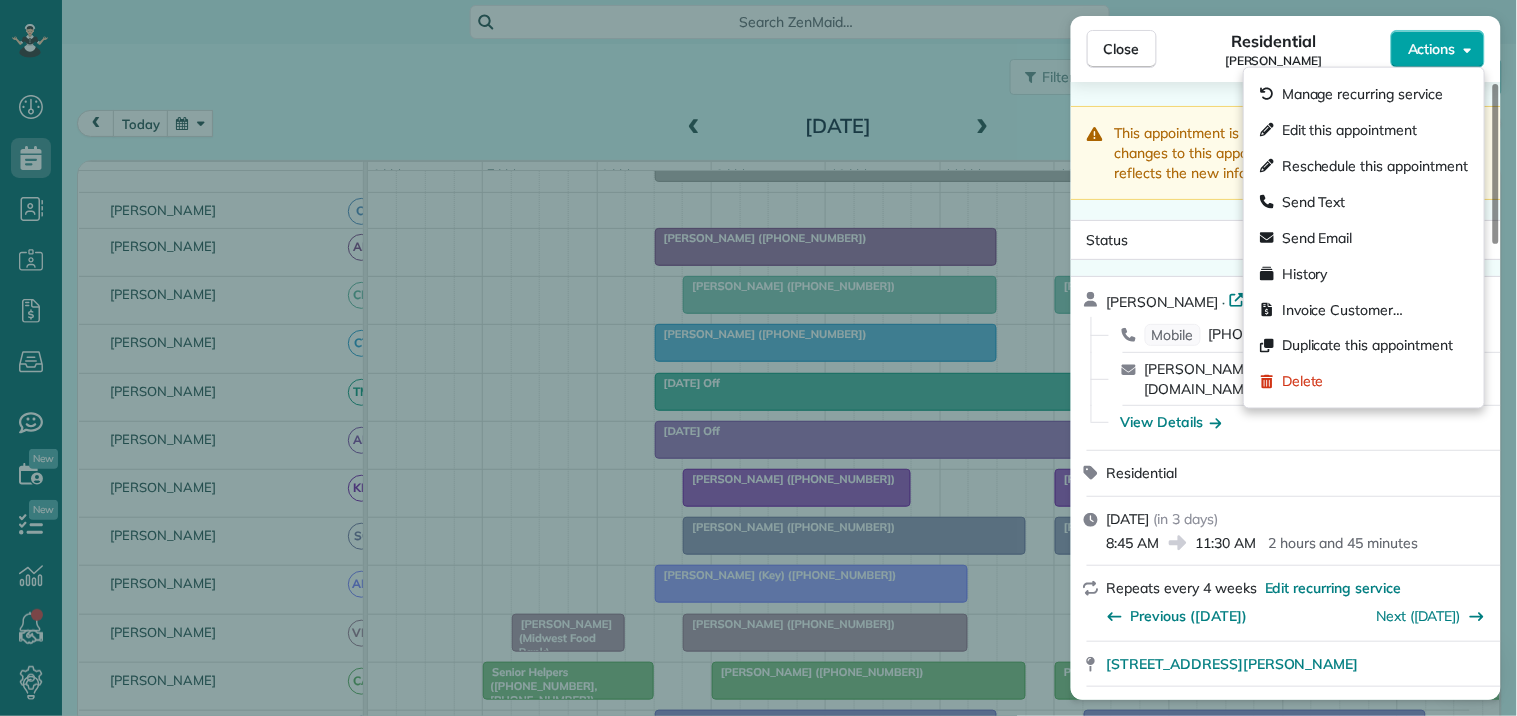 click on "Actions" at bounding box center (1432, 49) 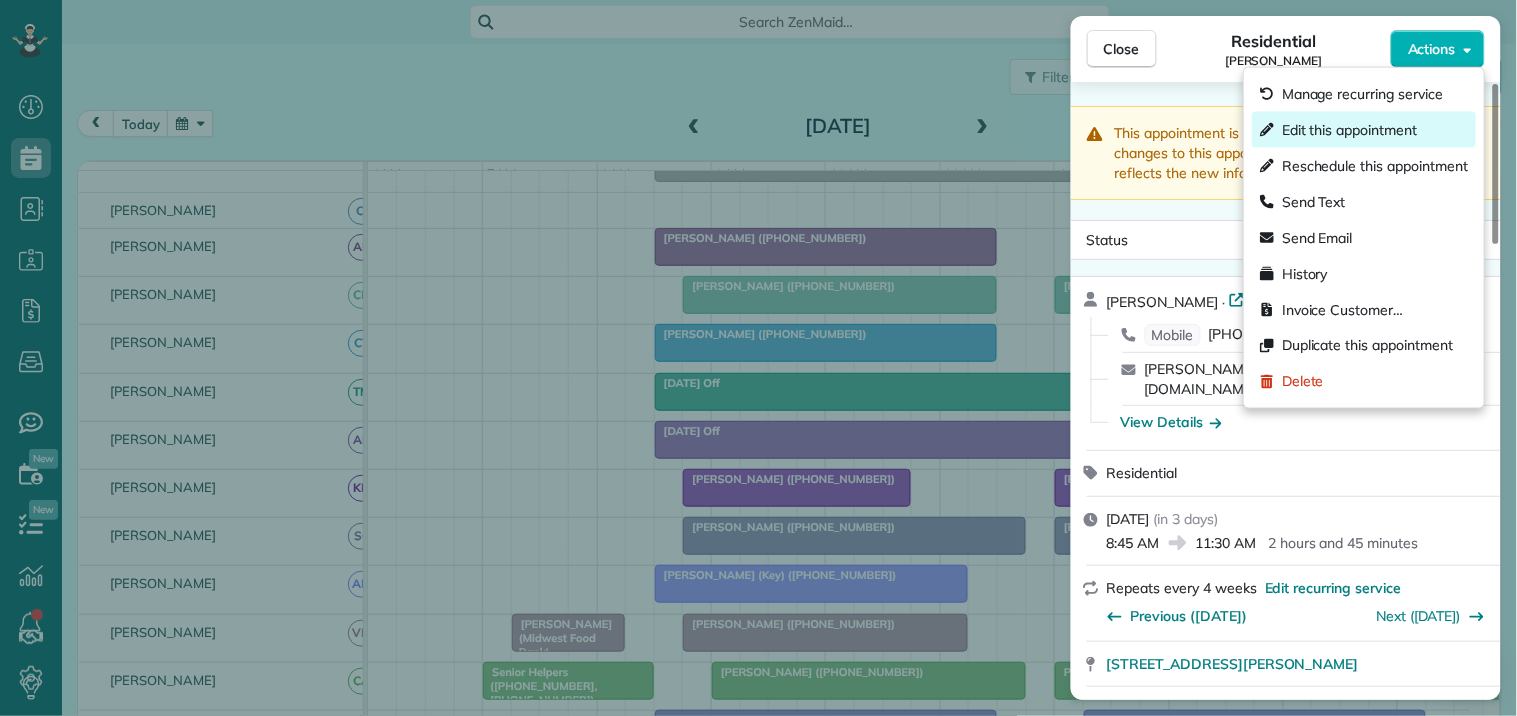 click on "Edit this appointment" at bounding box center [1349, 130] 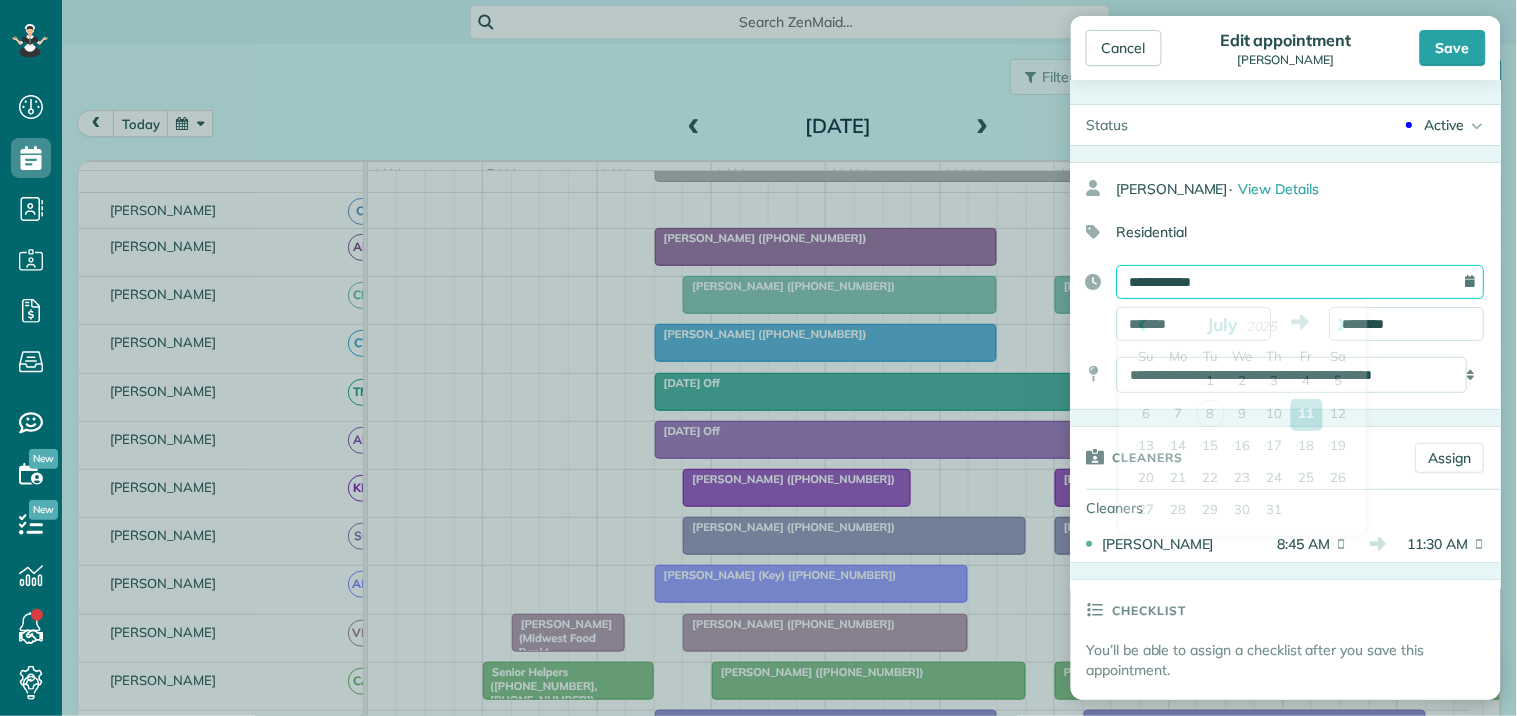 click on "**********" at bounding box center (1301, 282) 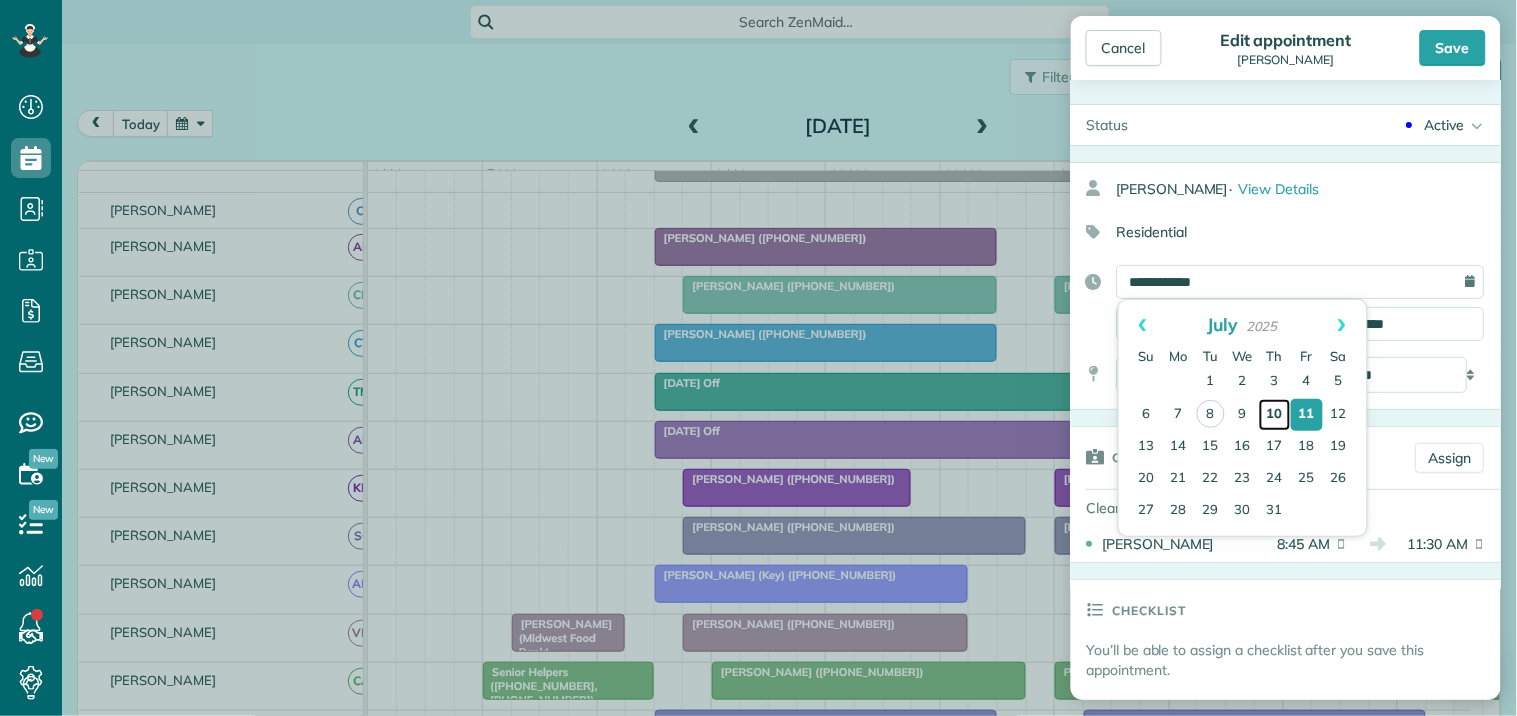 click on "10" at bounding box center [1275, 415] 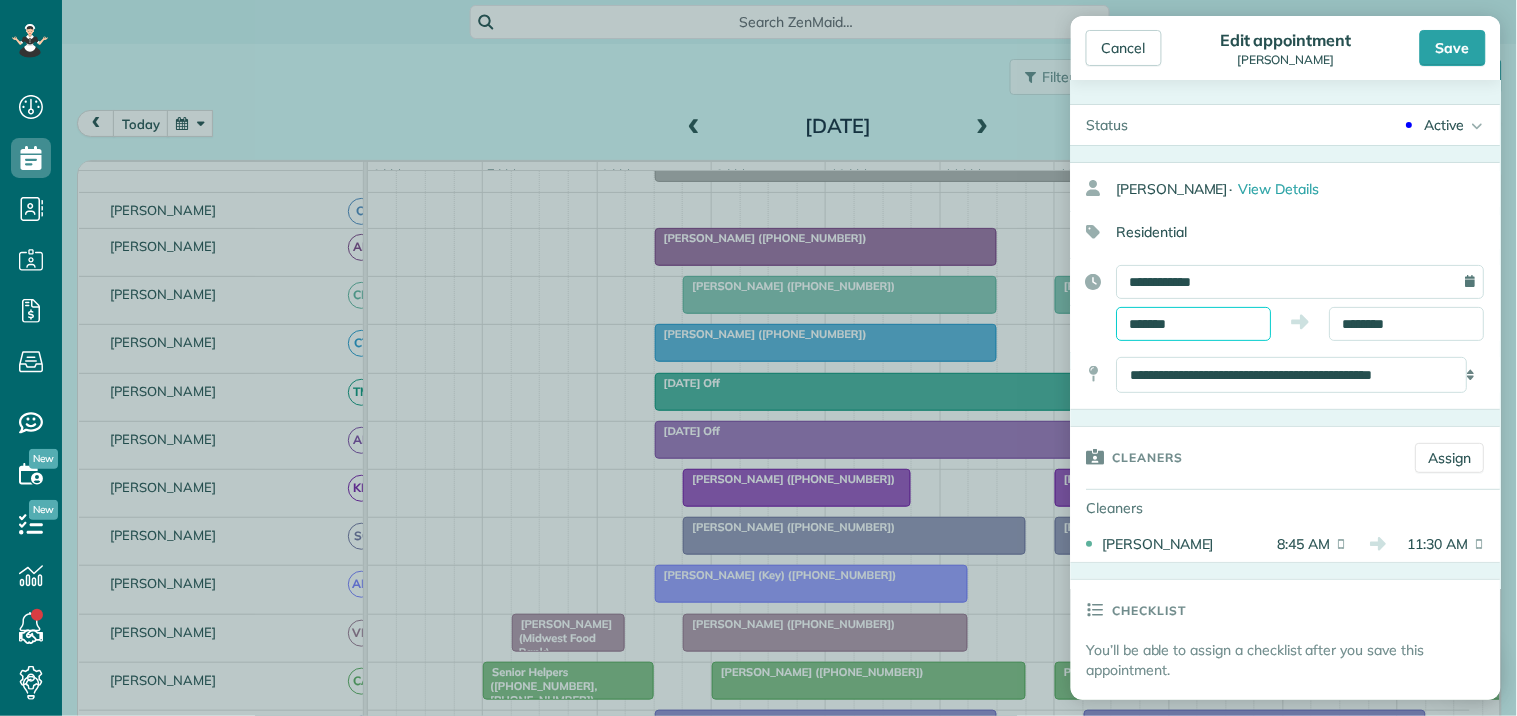 click on "*******" at bounding box center [1194, 324] 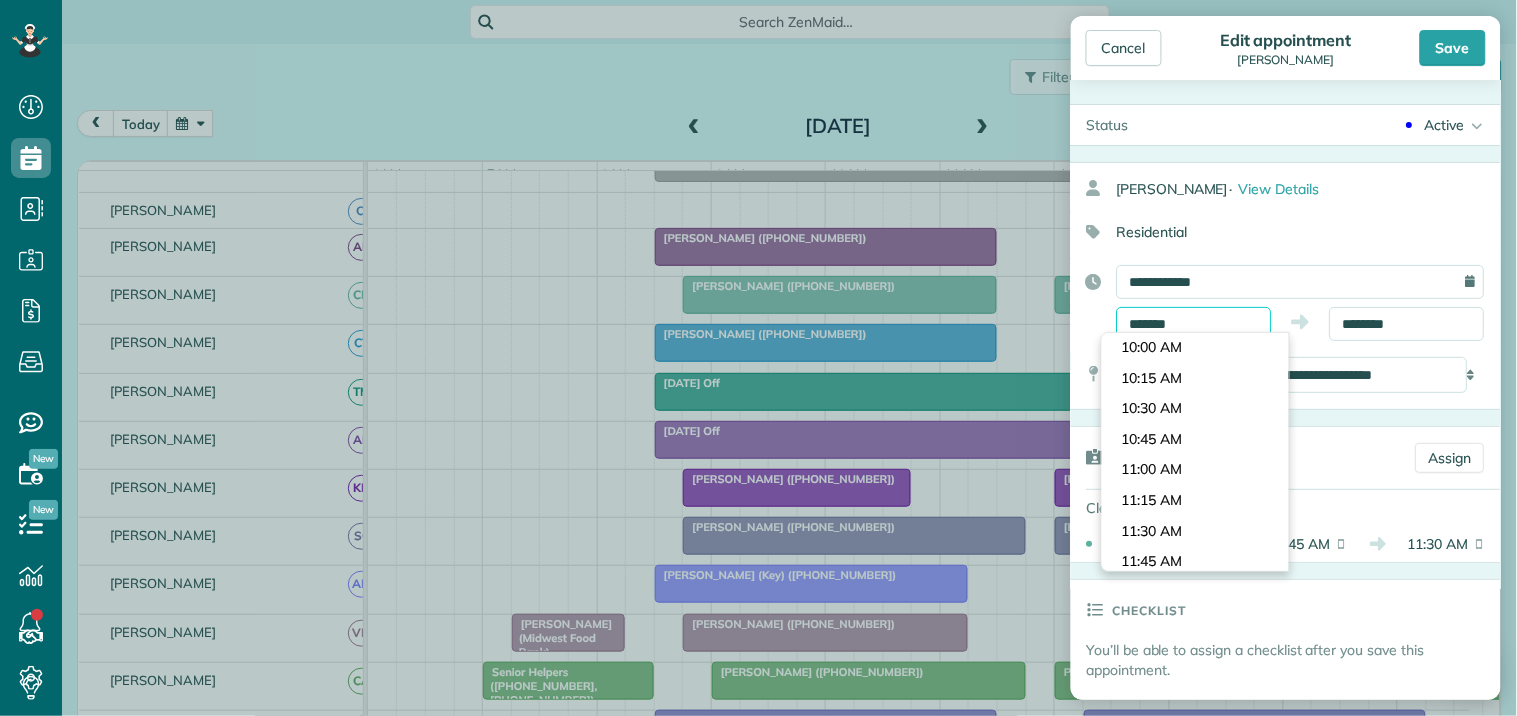 scroll, scrollTop: 1340, scrollLeft: 0, axis: vertical 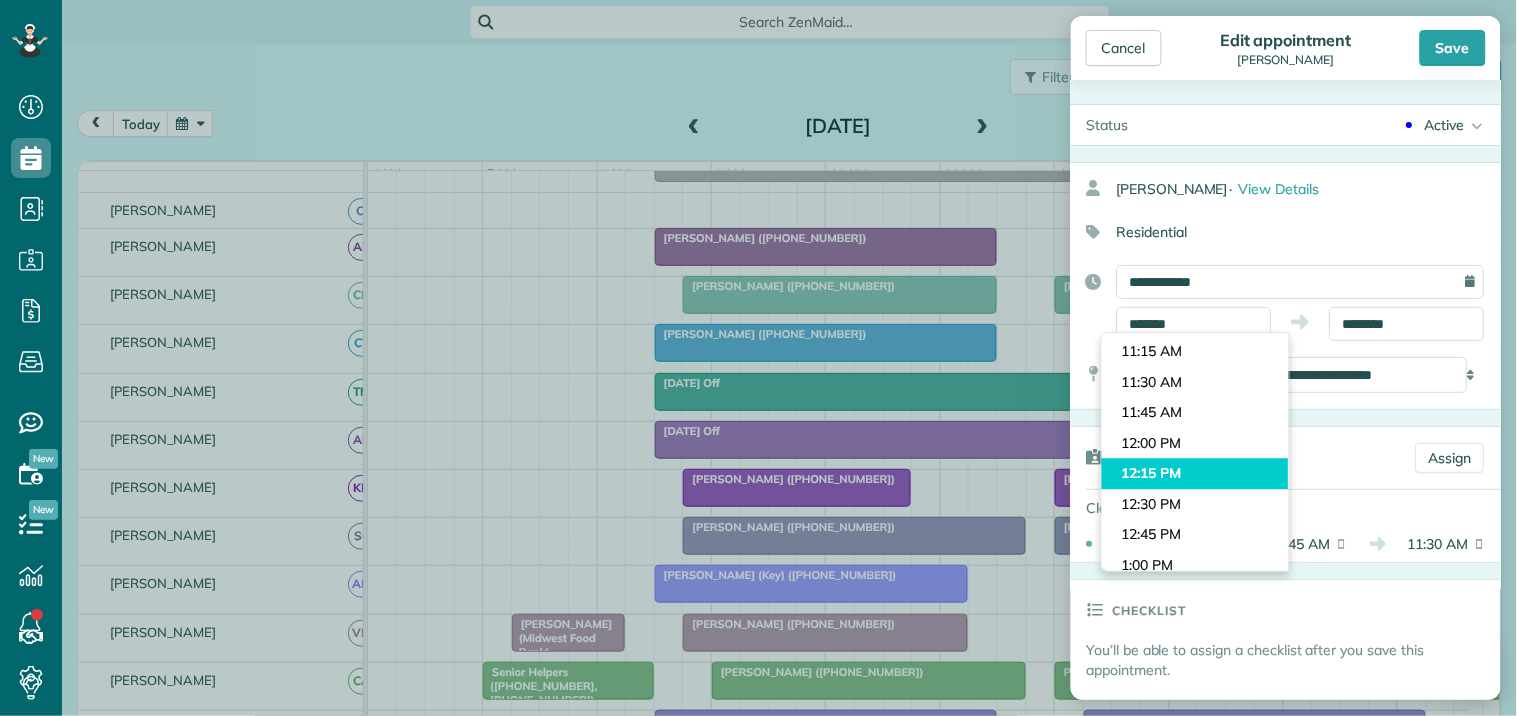 type on "********" 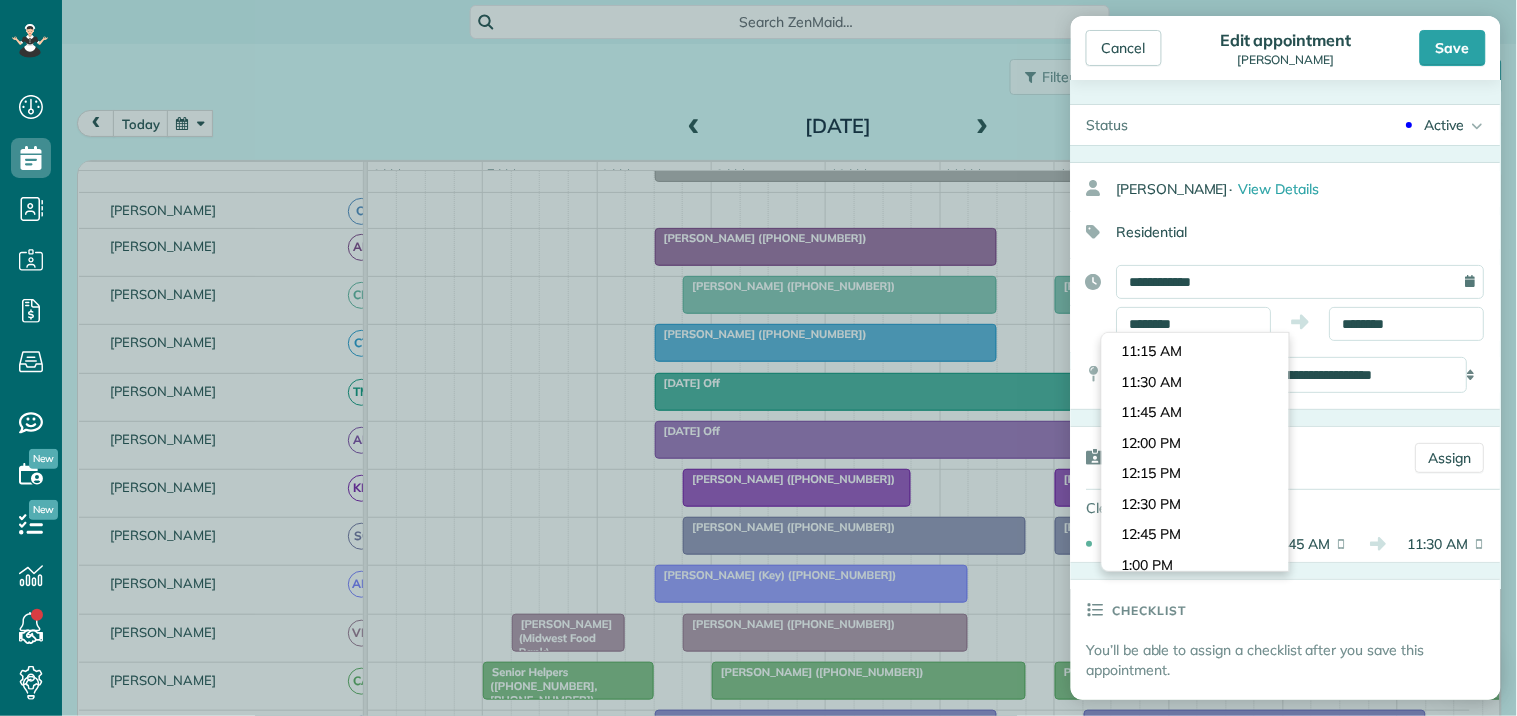 click on "Dashboard
Scheduling
Calendar View
List View
Dispatch View - Weekly scheduling (Beta)" at bounding box center [758, 358] 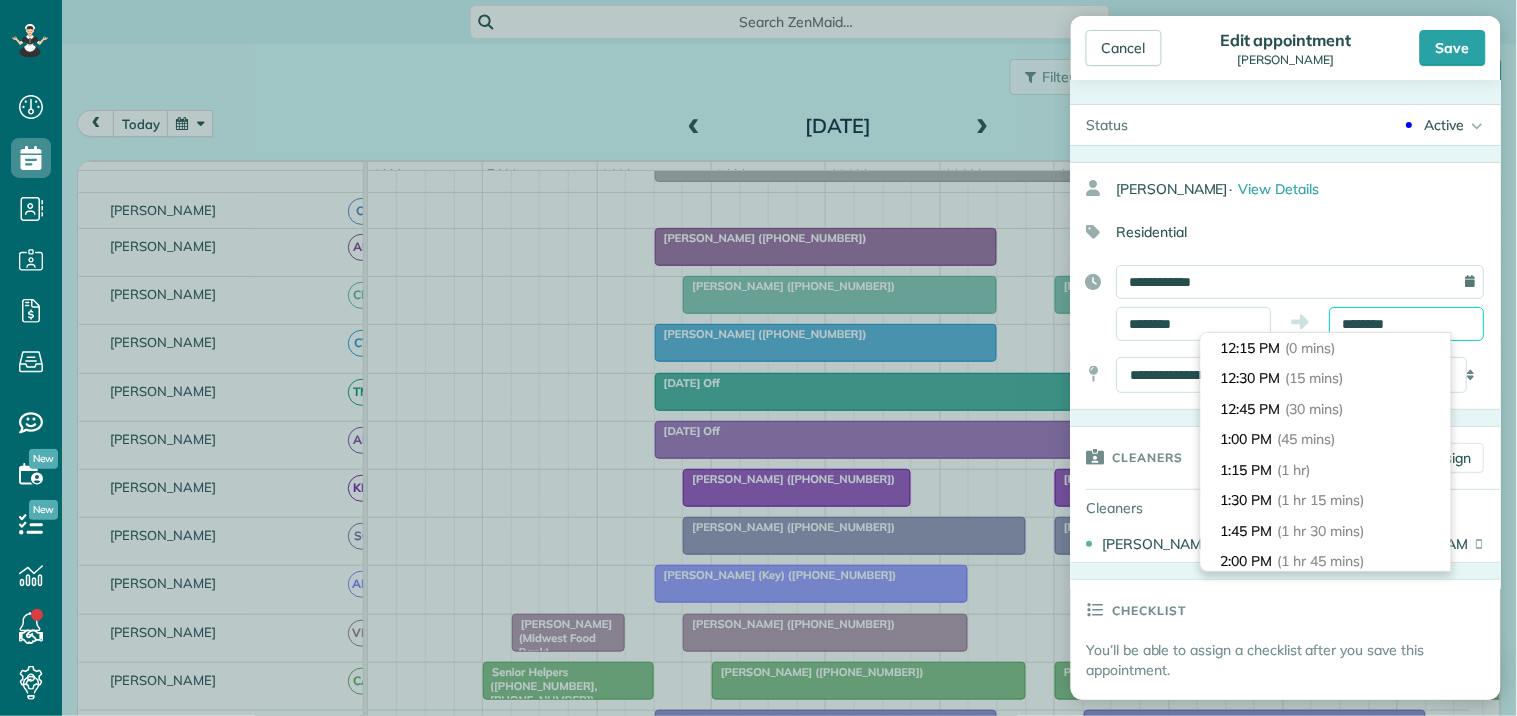 click on "********" at bounding box center (1407, 324) 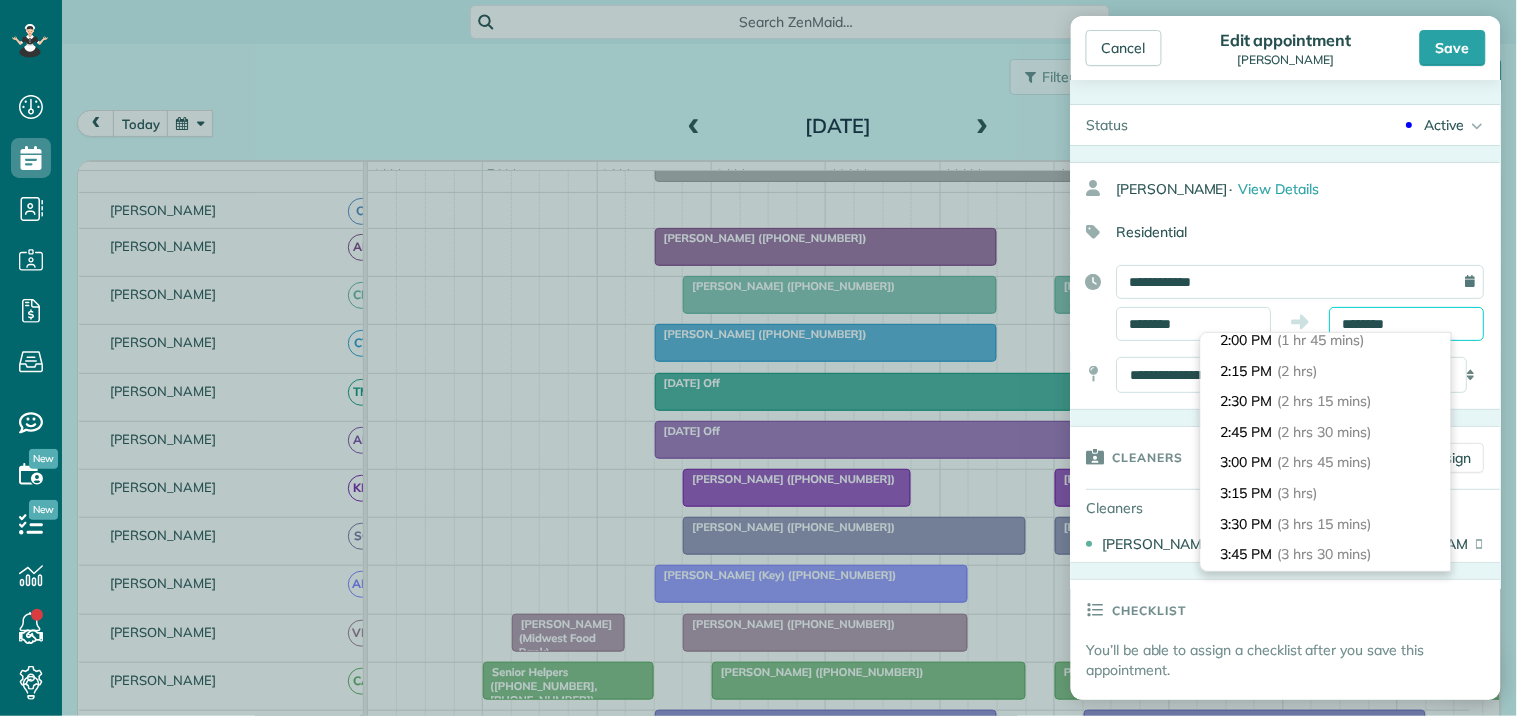 scroll, scrollTop: 222, scrollLeft: 0, axis: vertical 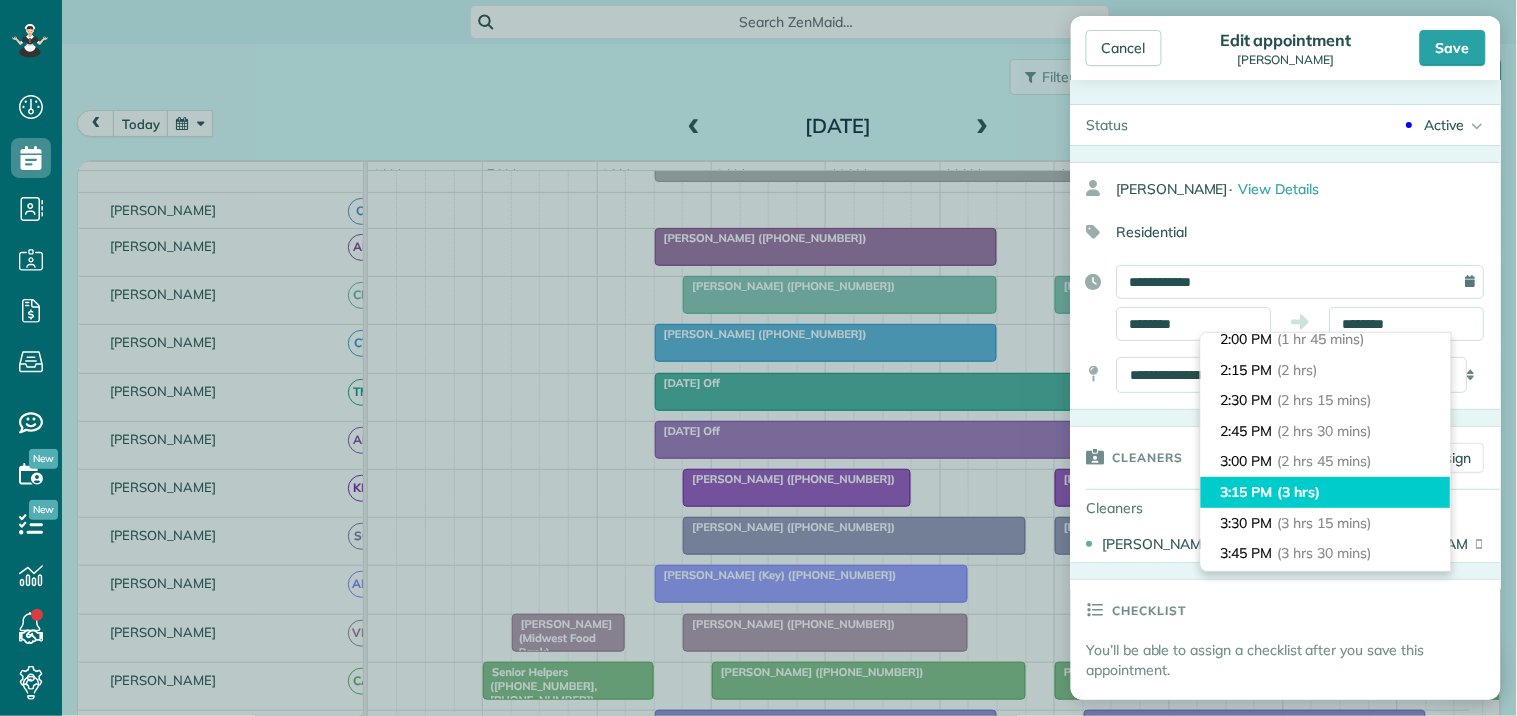 type on "*******" 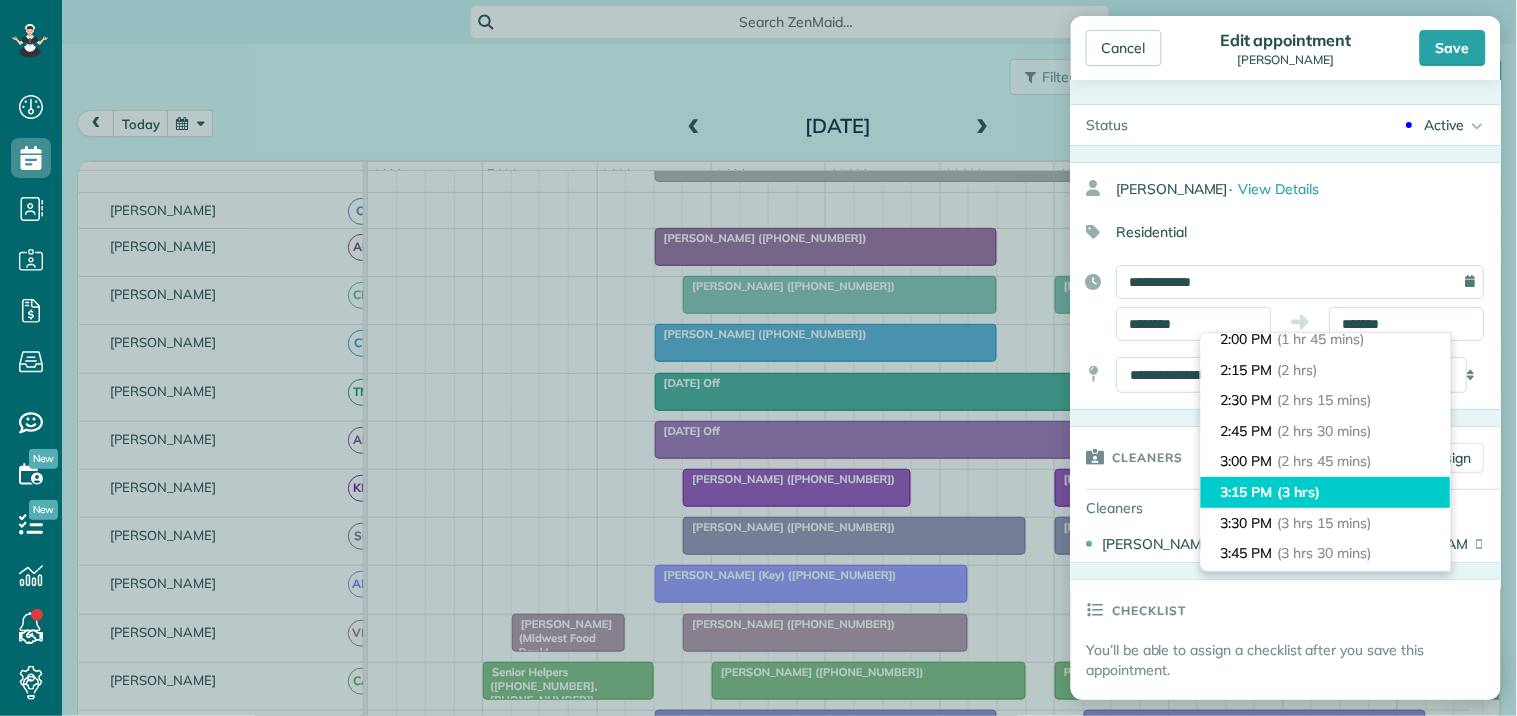 click on "3:15 PM  (3 hrs)" at bounding box center (1326, 492) 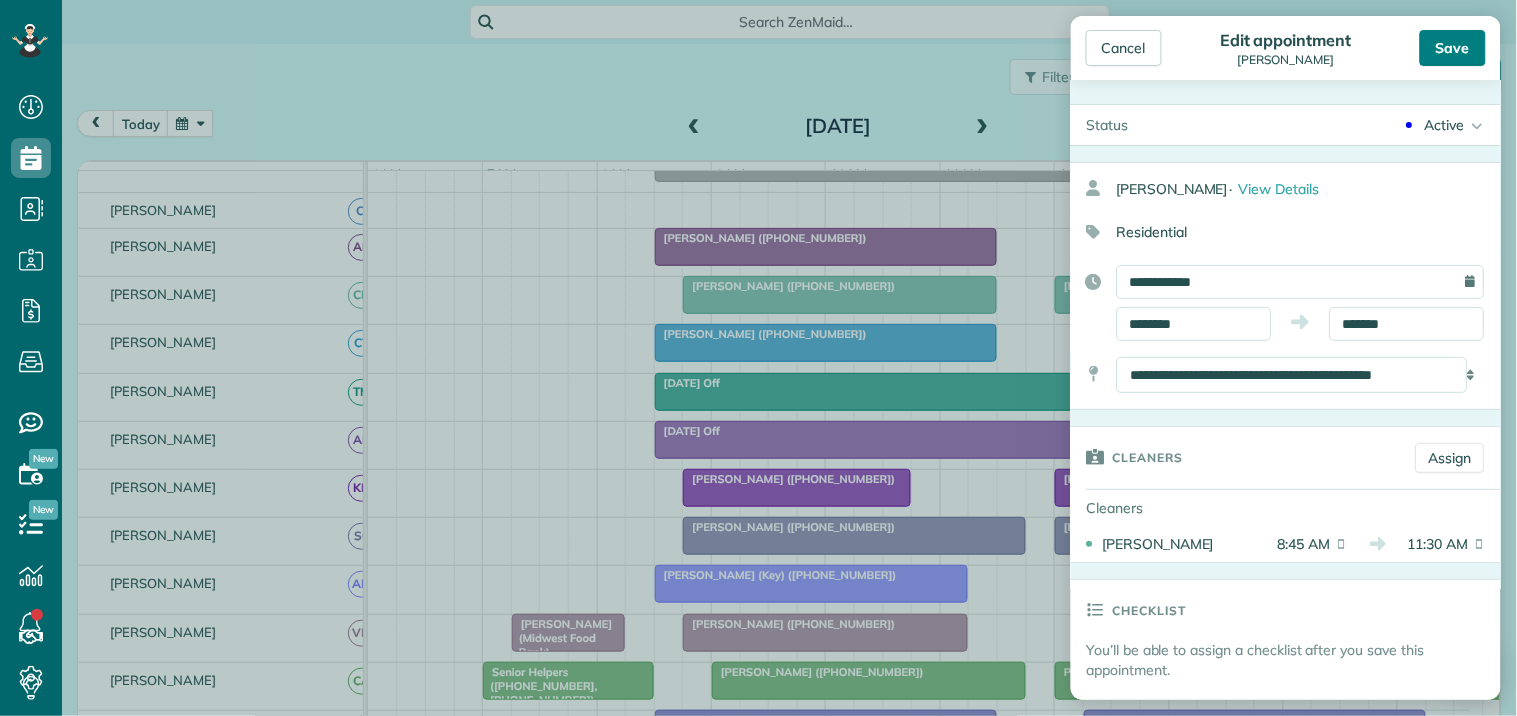 click on "Save" at bounding box center [1453, 48] 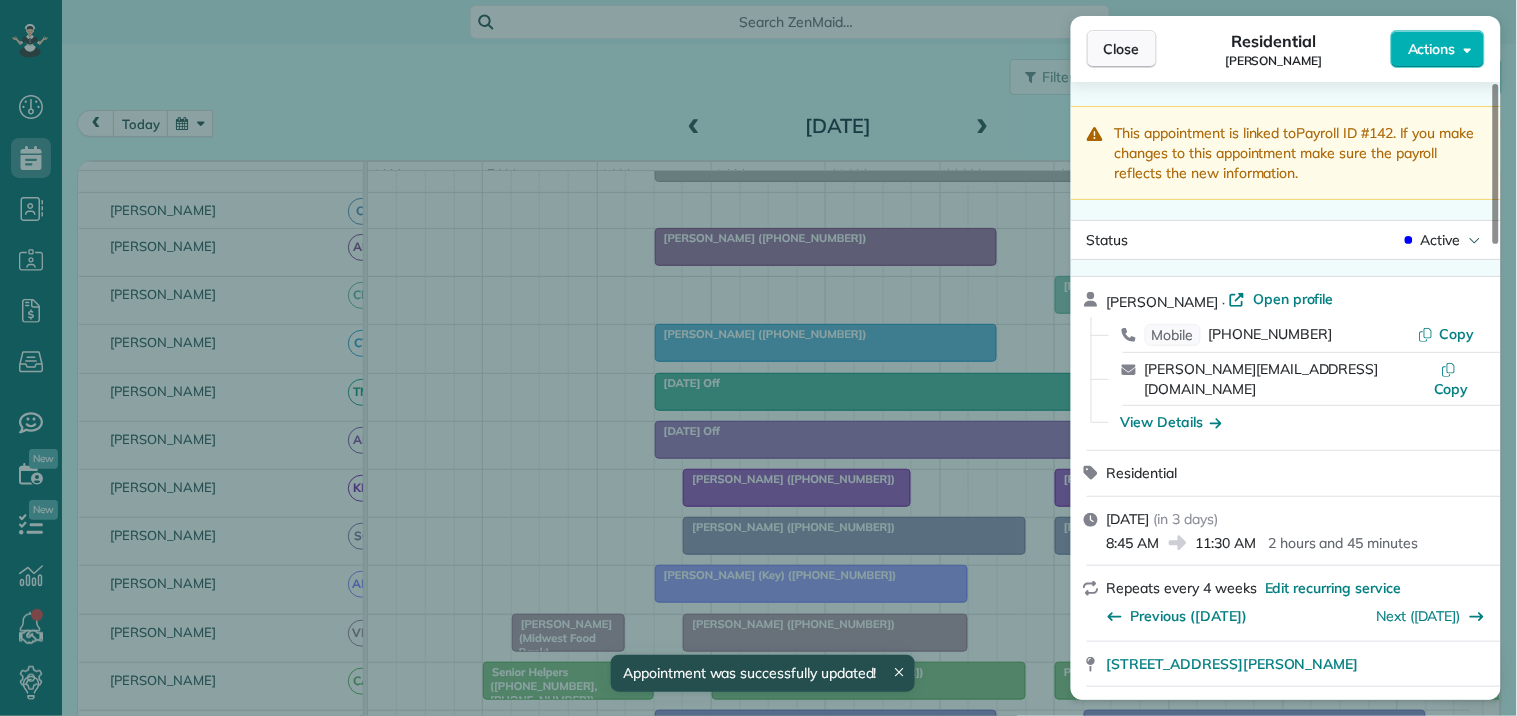 click on "Close" at bounding box center (1122, 49) 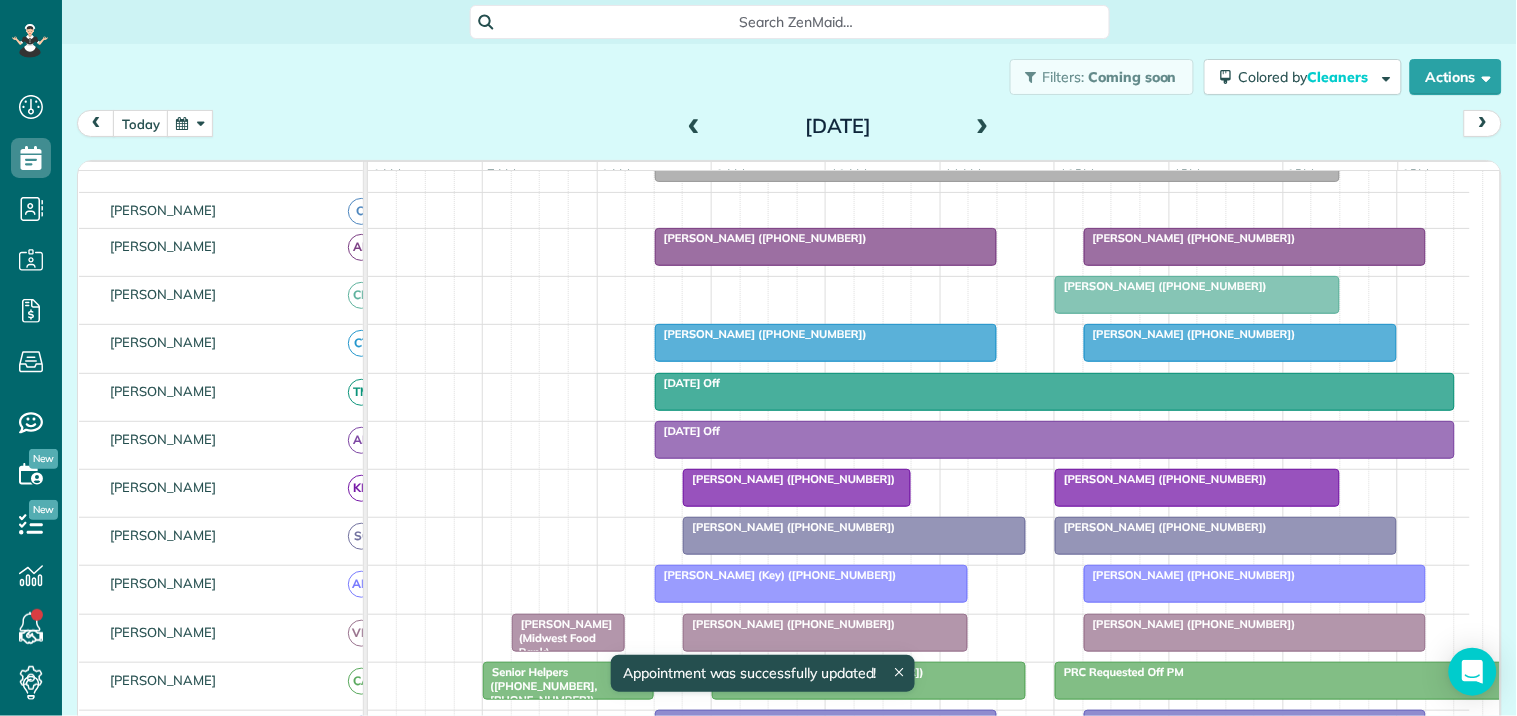 click on "Friday Jul 11, 2025" at bounding box center [838, 126] 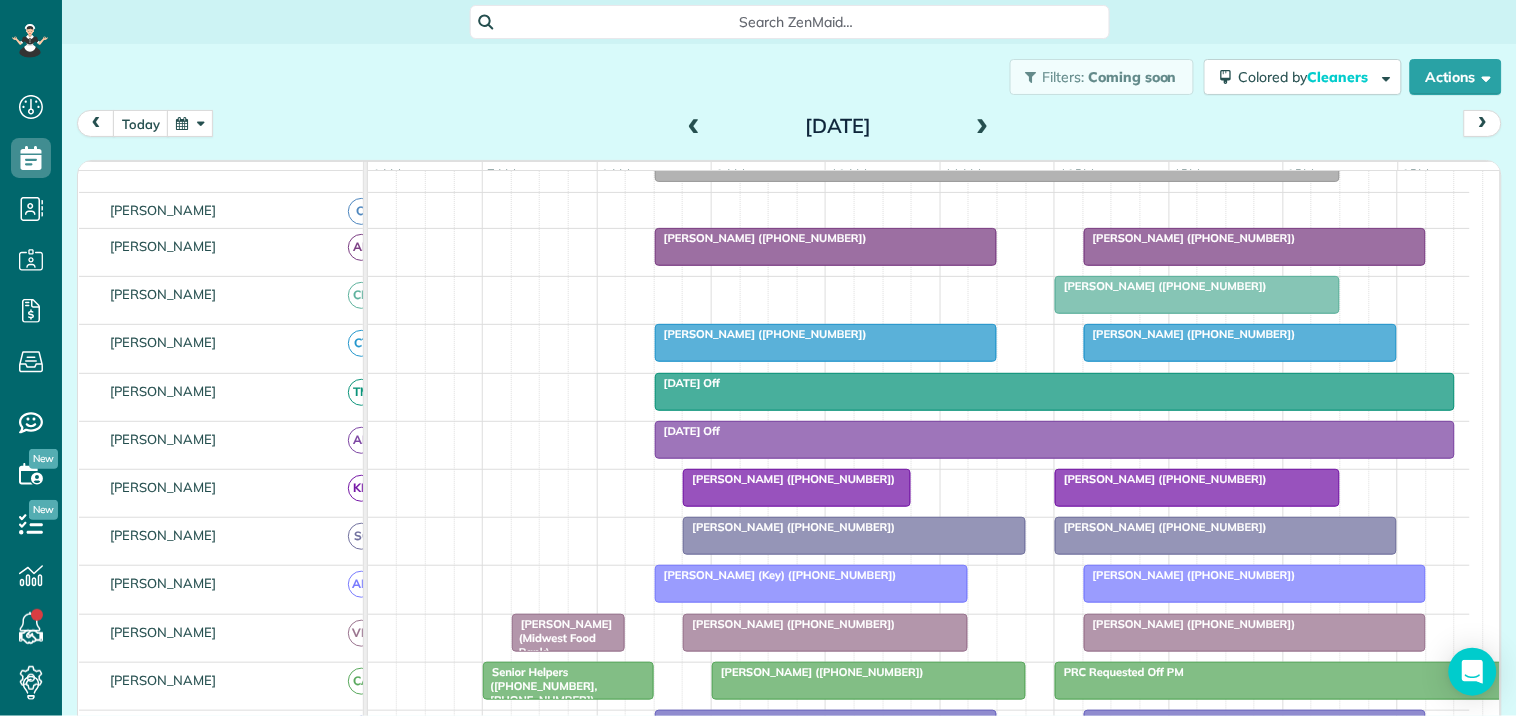 scroll, scrollTop: 446, scrollLeft: 0, axis: vertical 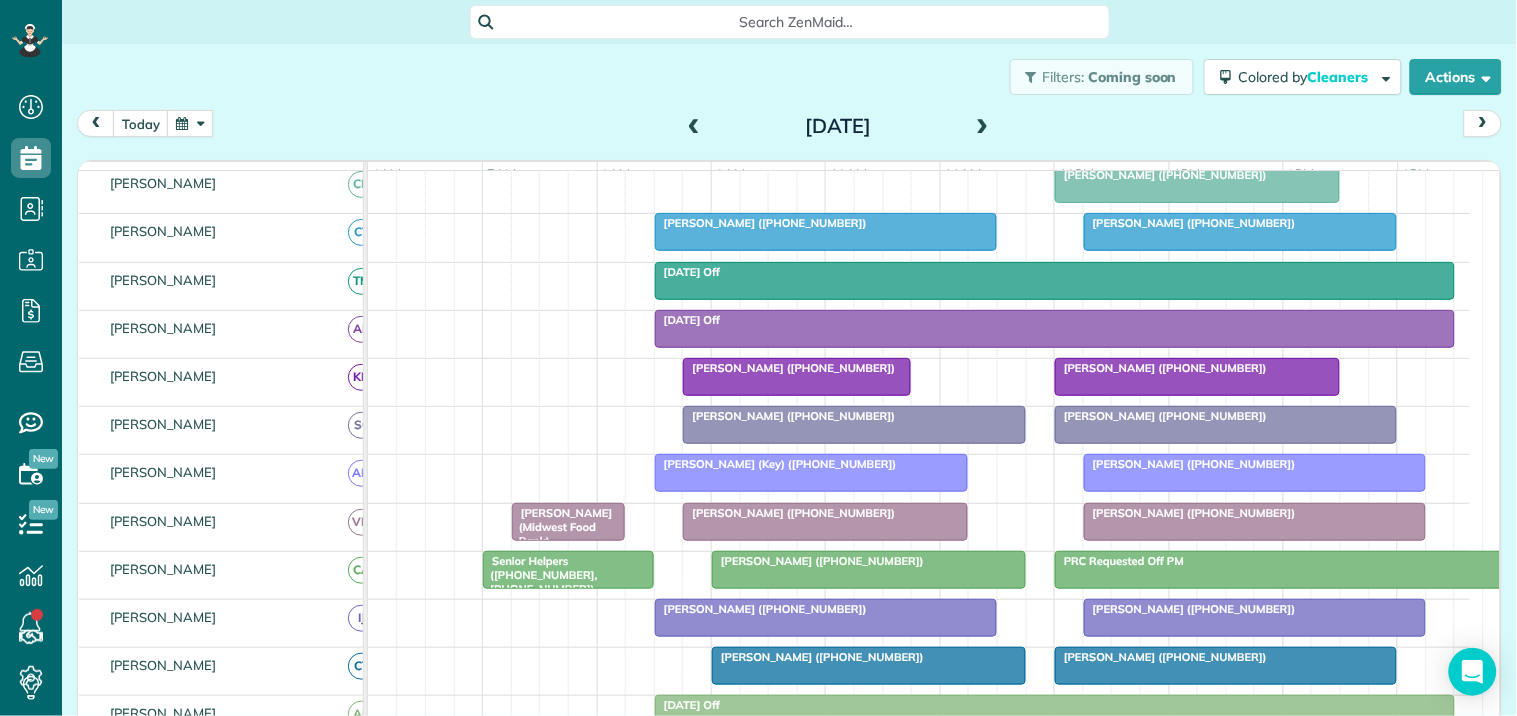 click at bounding box center [694, 127] 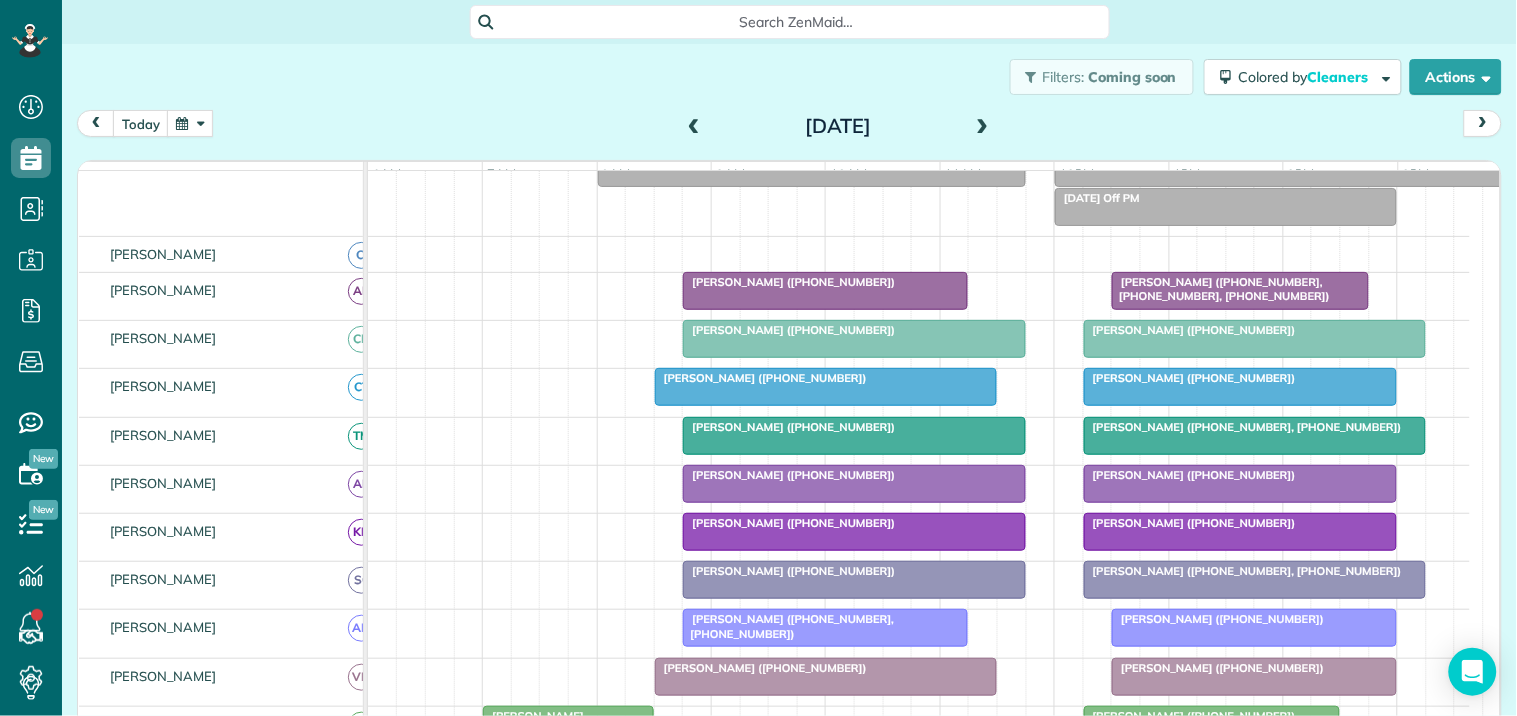 scroll, scrollTop: 321, scrollLeft: 0, axis: vertical 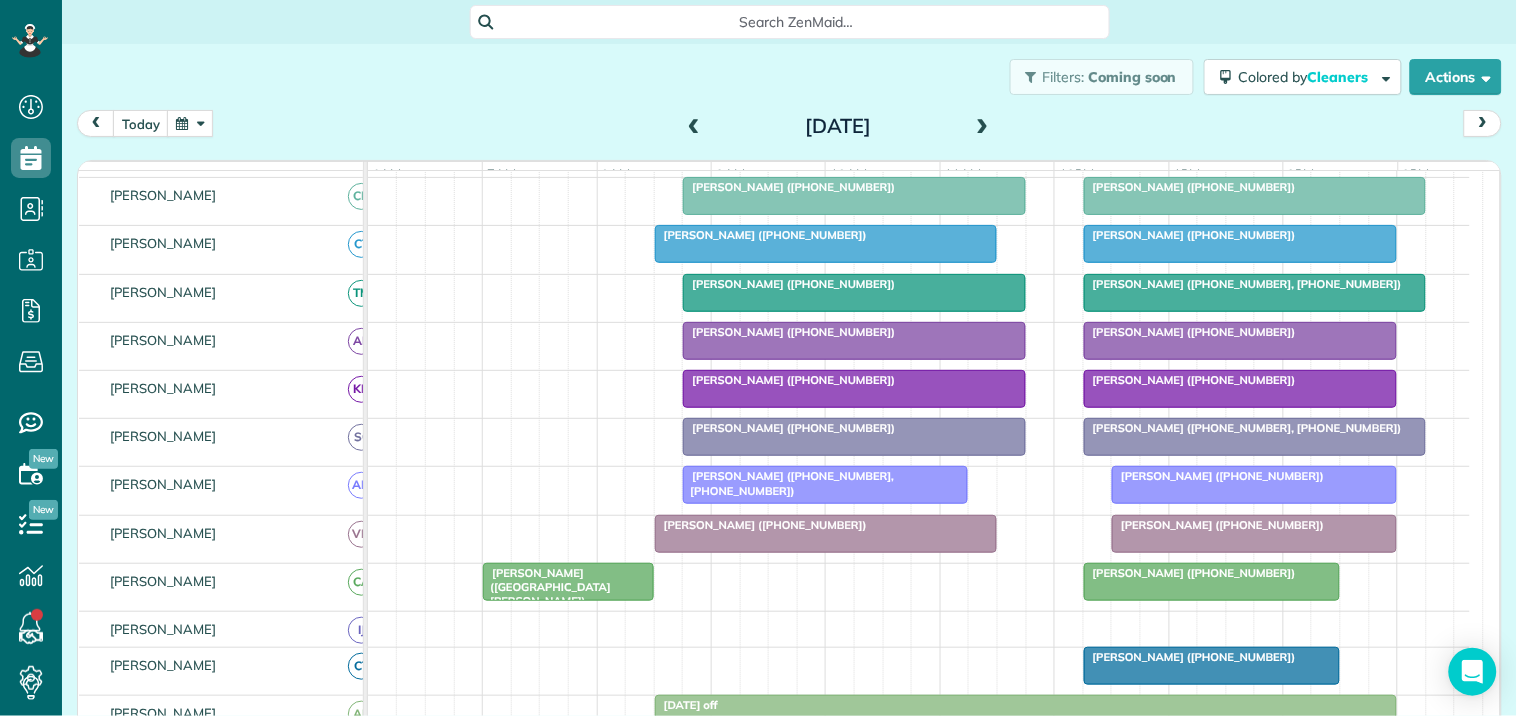 click at bounding box center (983, 127) 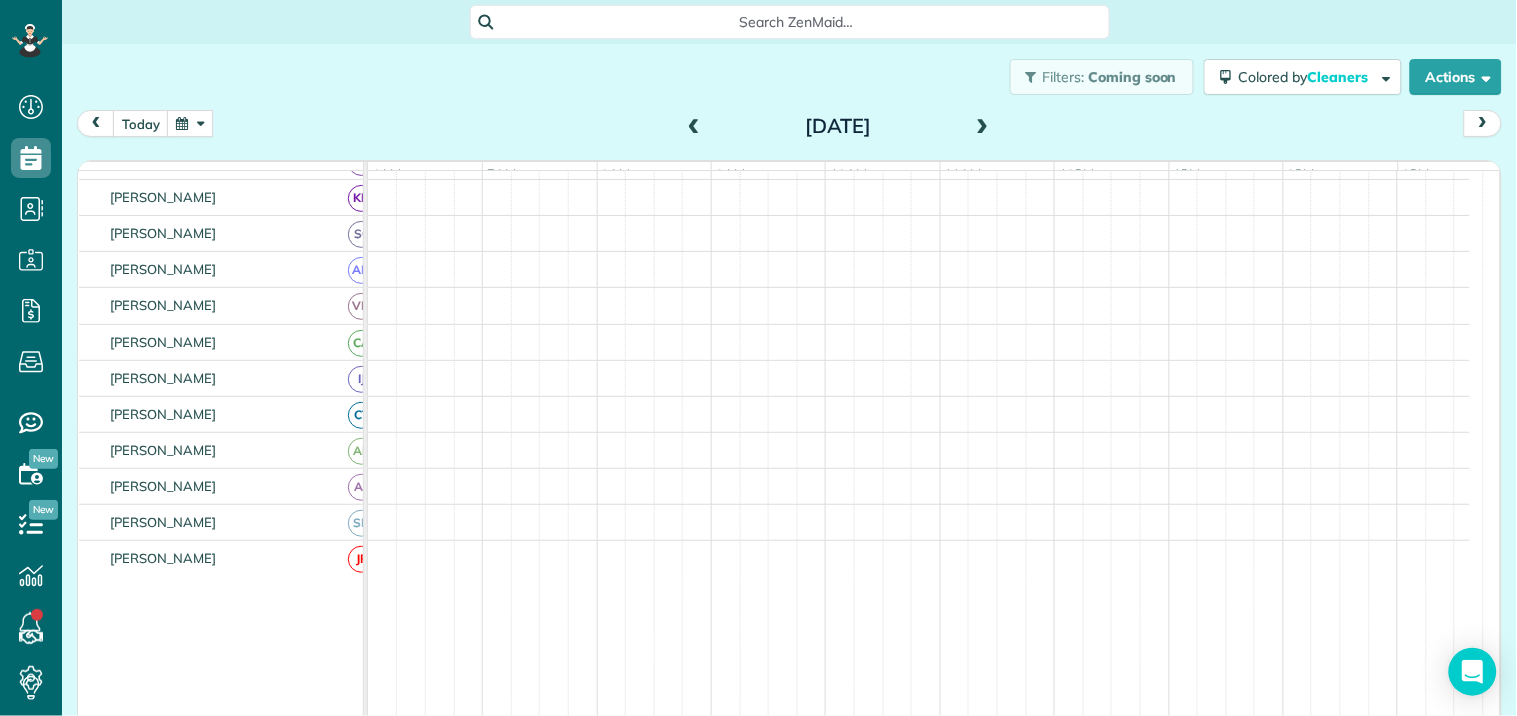 scroll, scrollTop: 178, scrollLeft: 0, axis: vertical 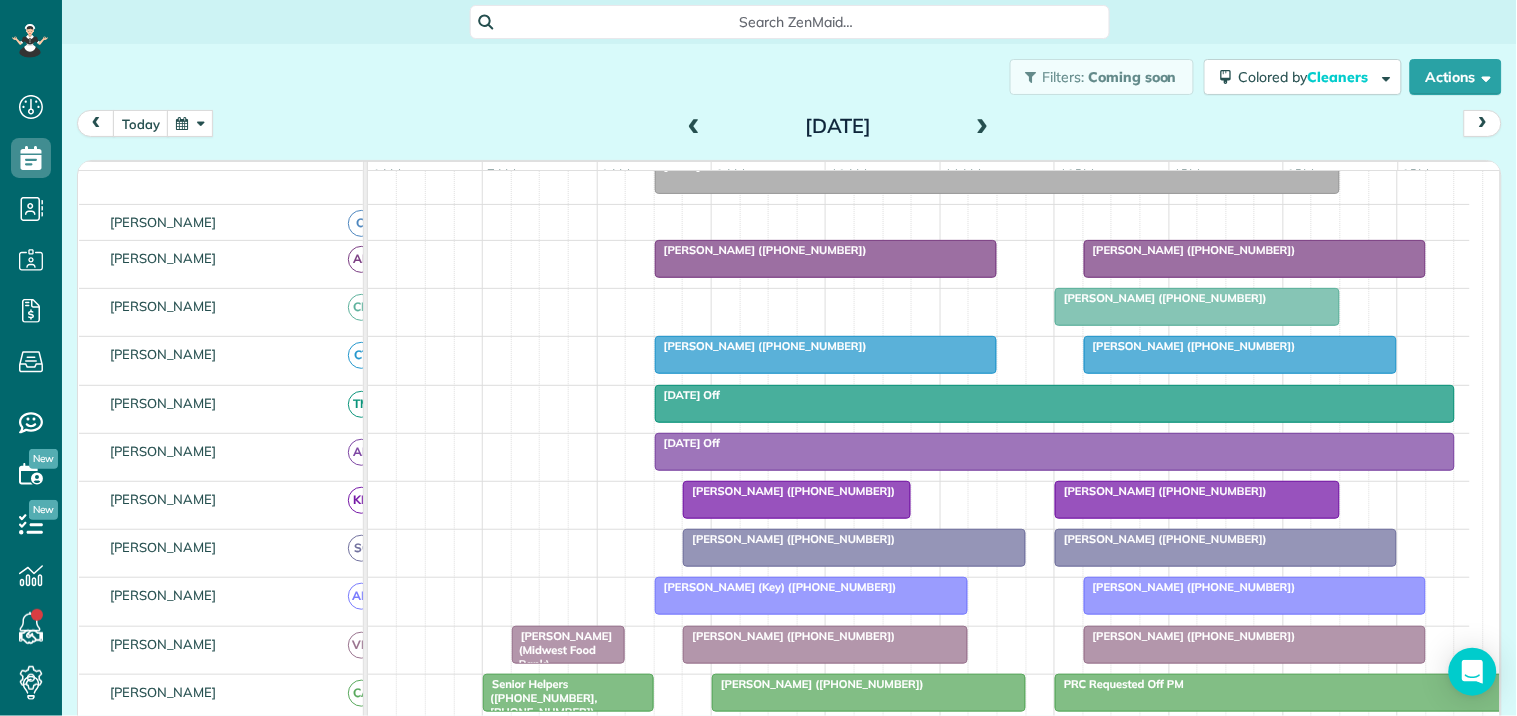 click on "Penny Soles (+14043915933)" at bounding box center (1161, 298) 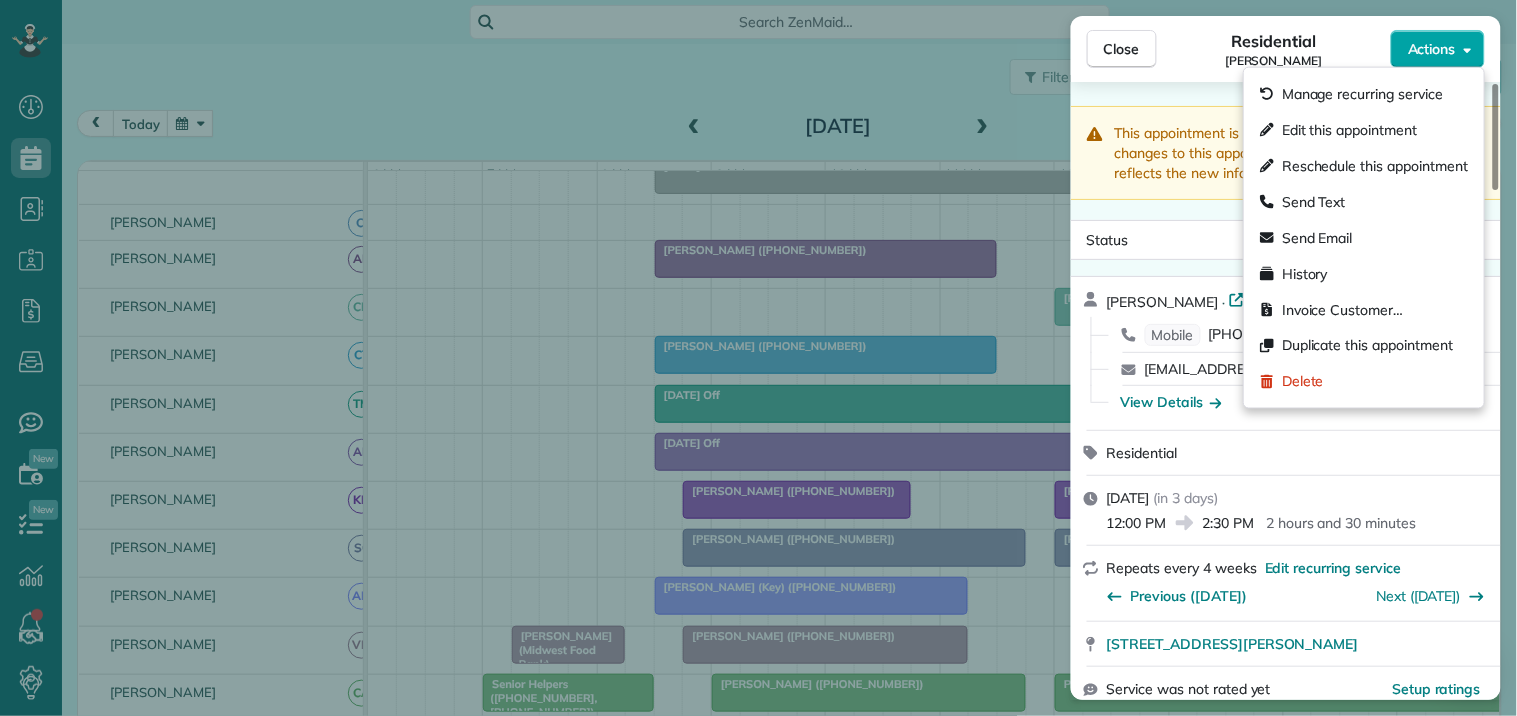 click on "Actions" at bounding box center (1438, 49) 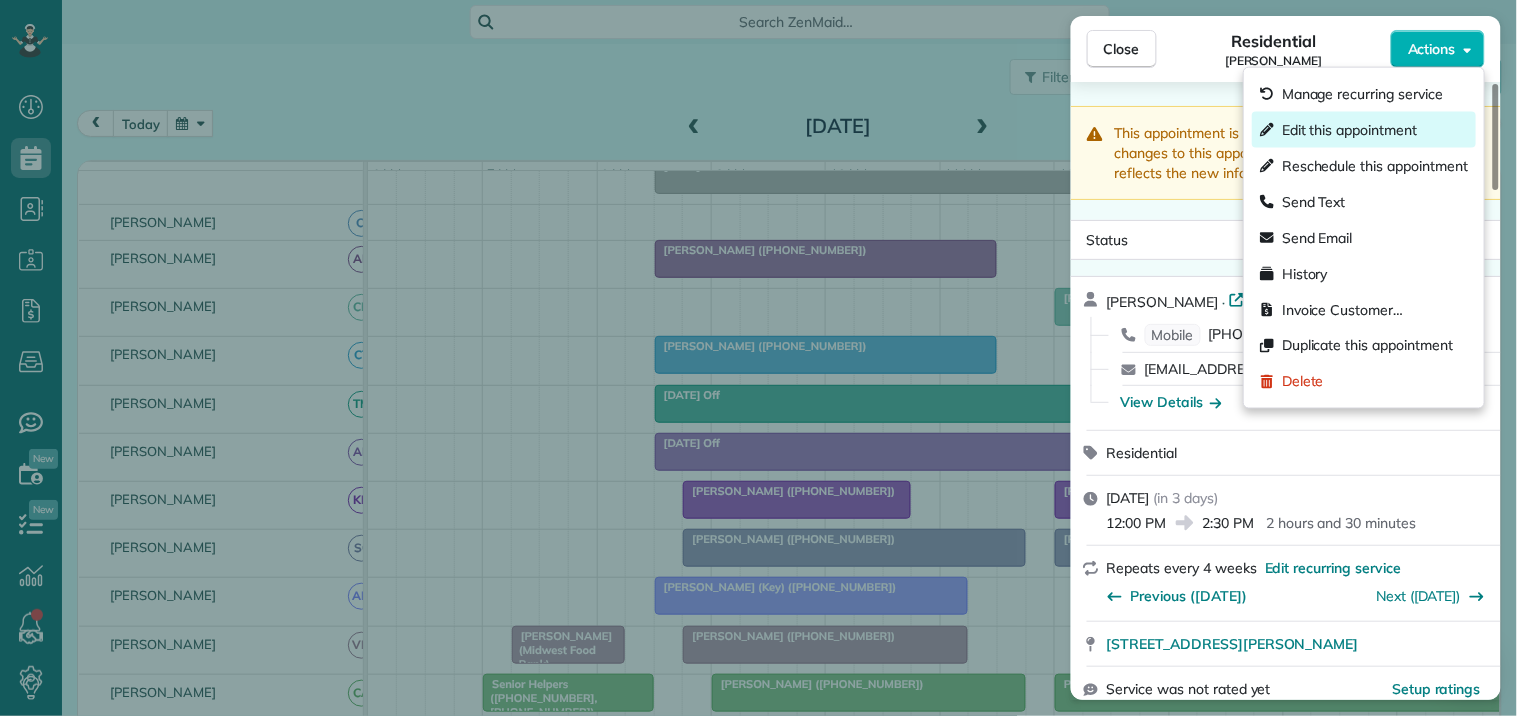 click on "Edit this appointment" at bounding box center (1349, 130) 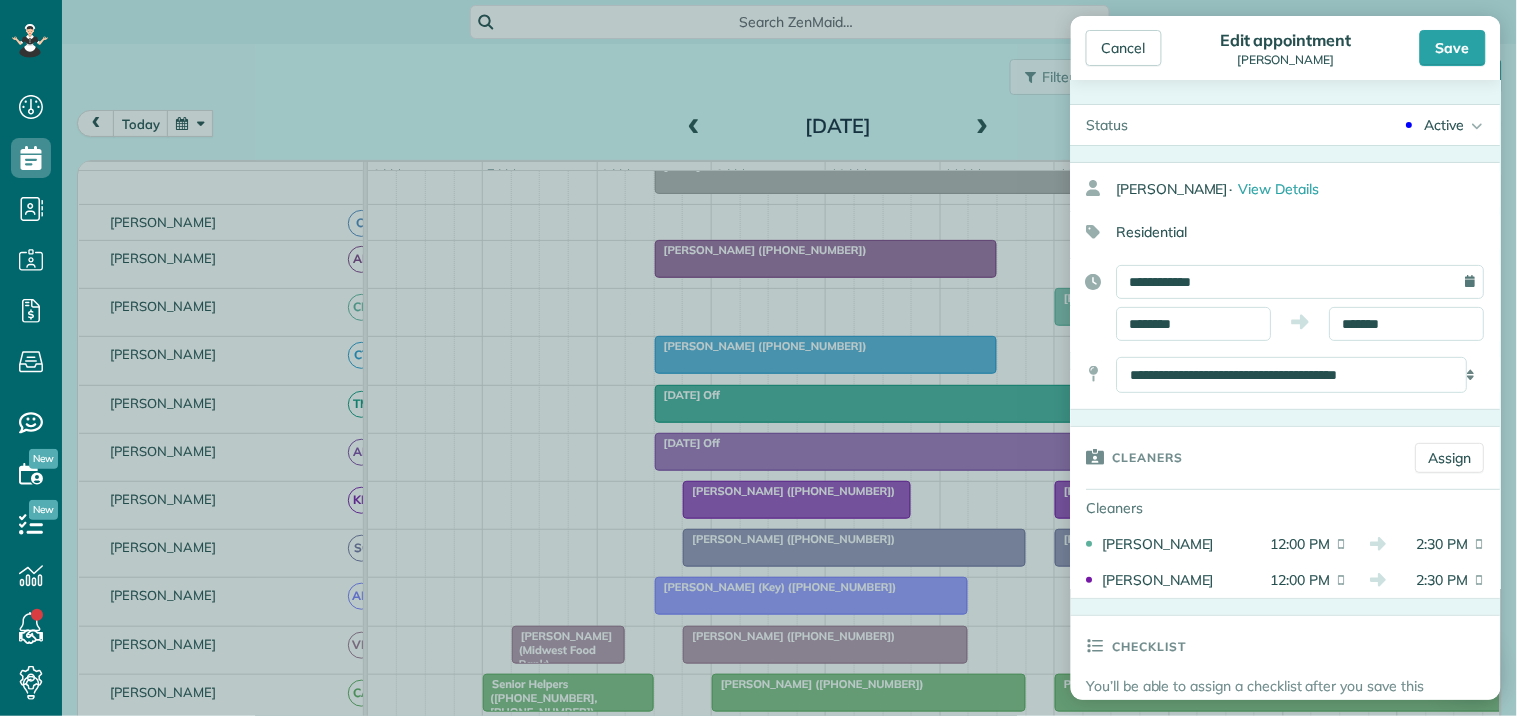 click on "Active" at bounding box center [1445, 125] 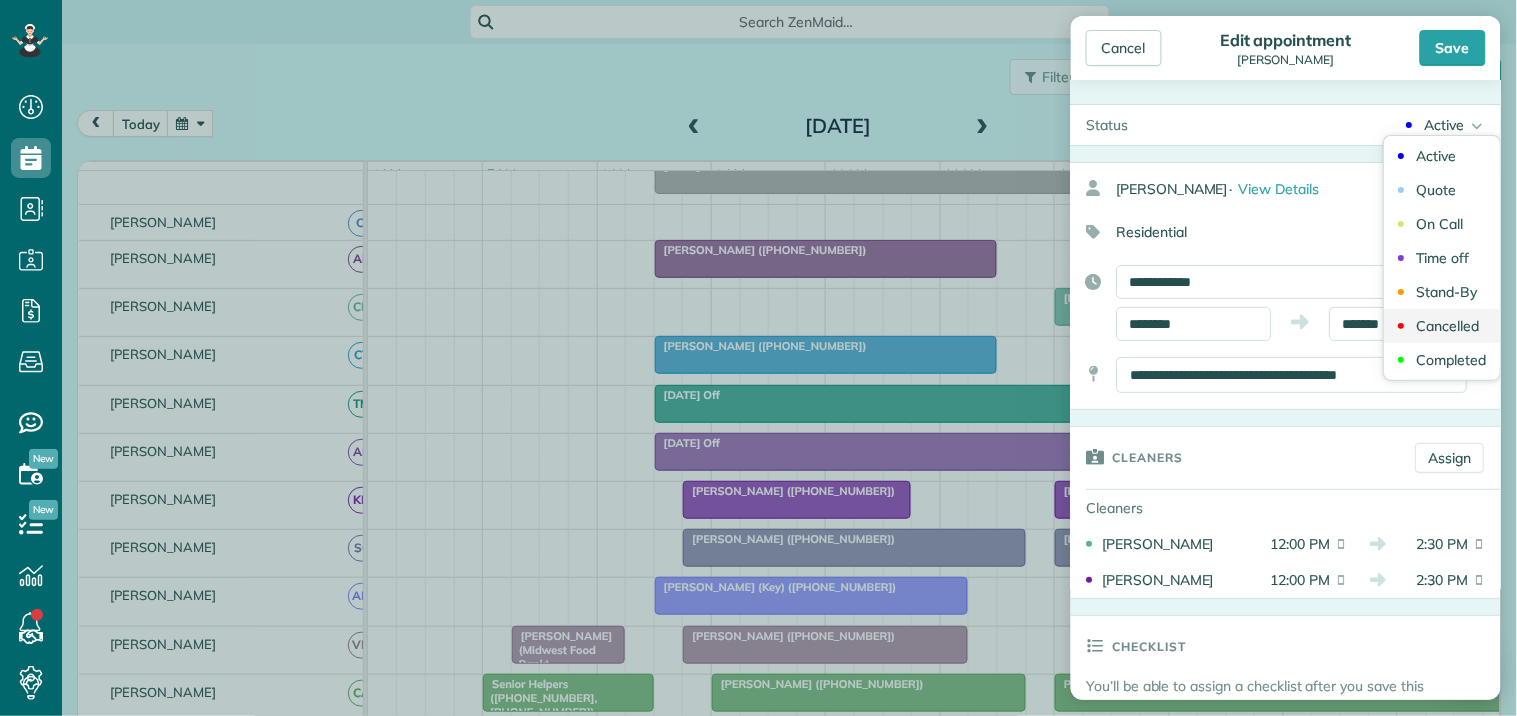 click on "Cancelled" at bounding box center (1443, 326) 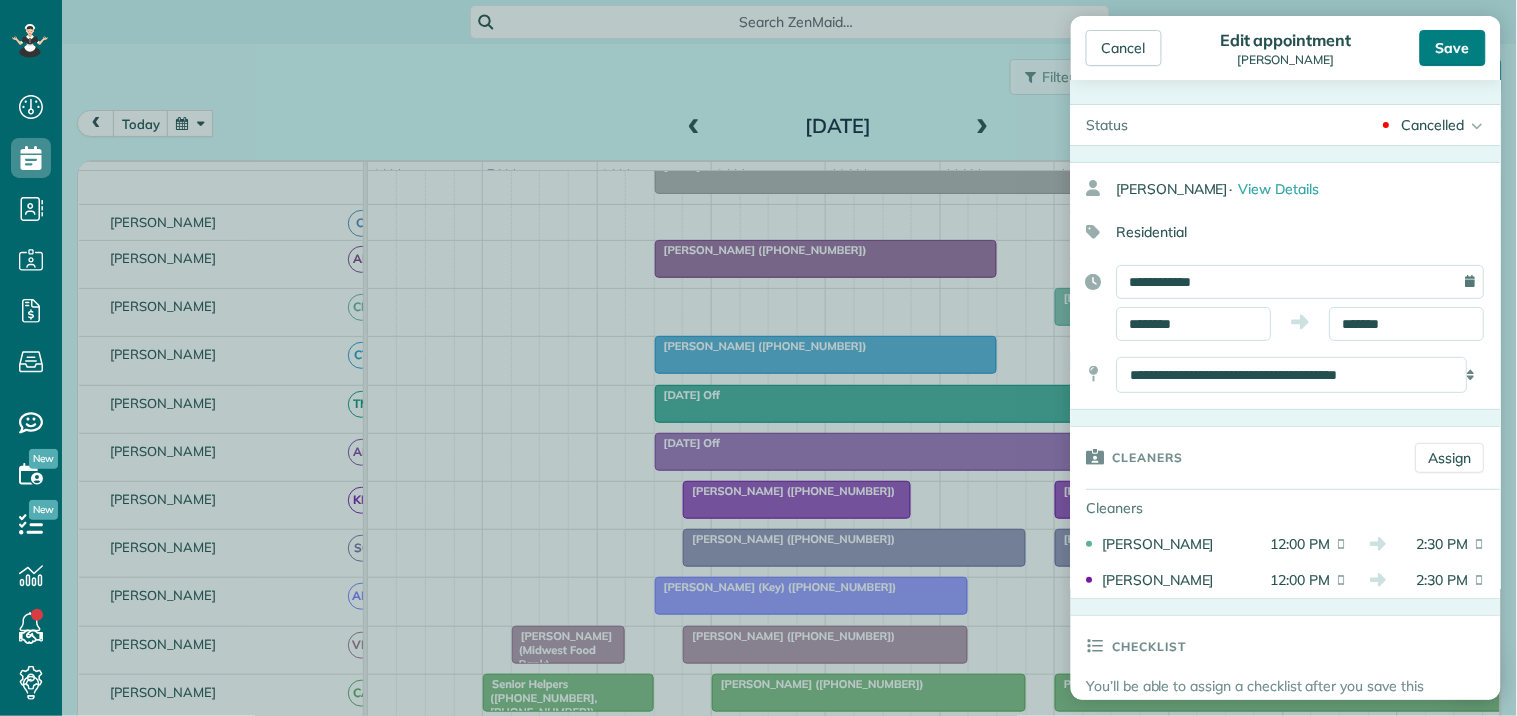 click on "Save" at bounding box center [1453, 48] 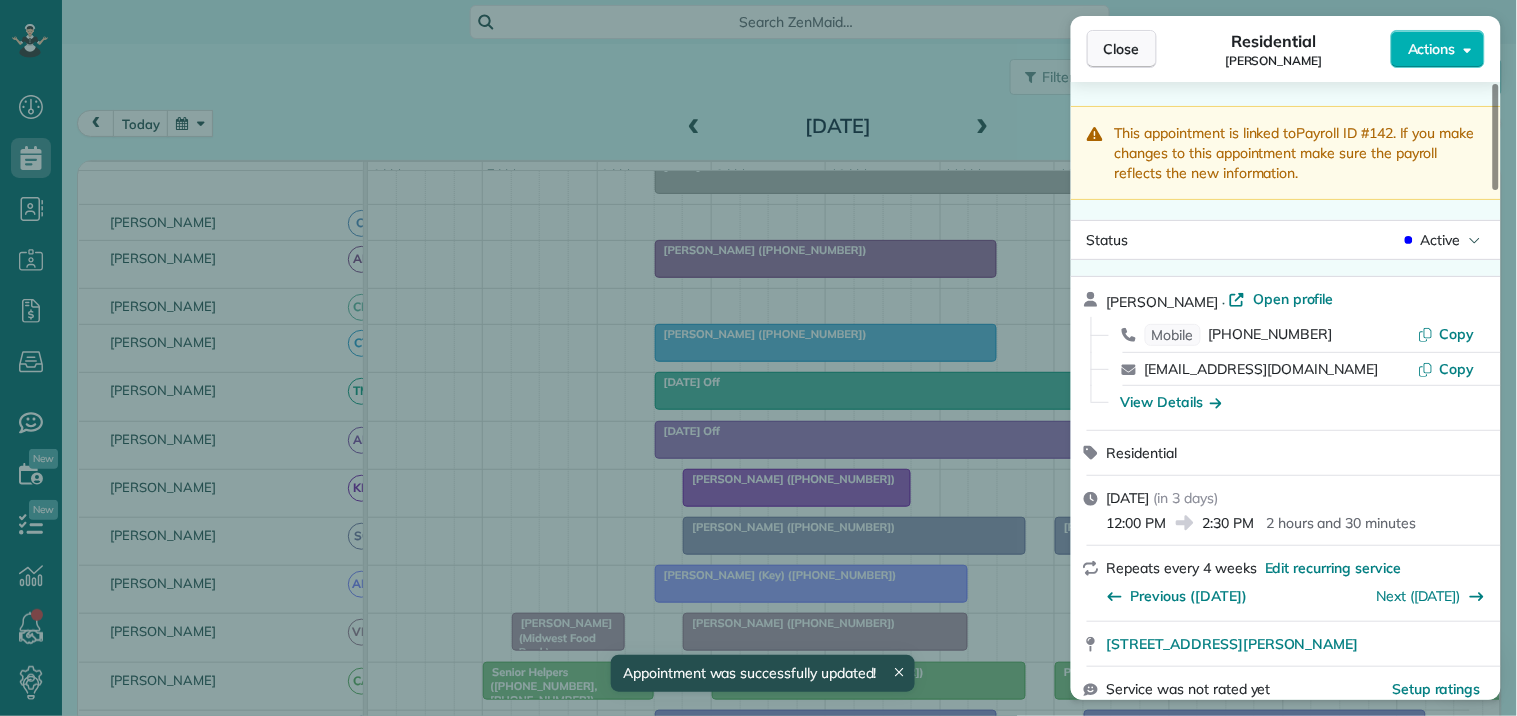 click on "Close" at bounding box center (1122, 49) 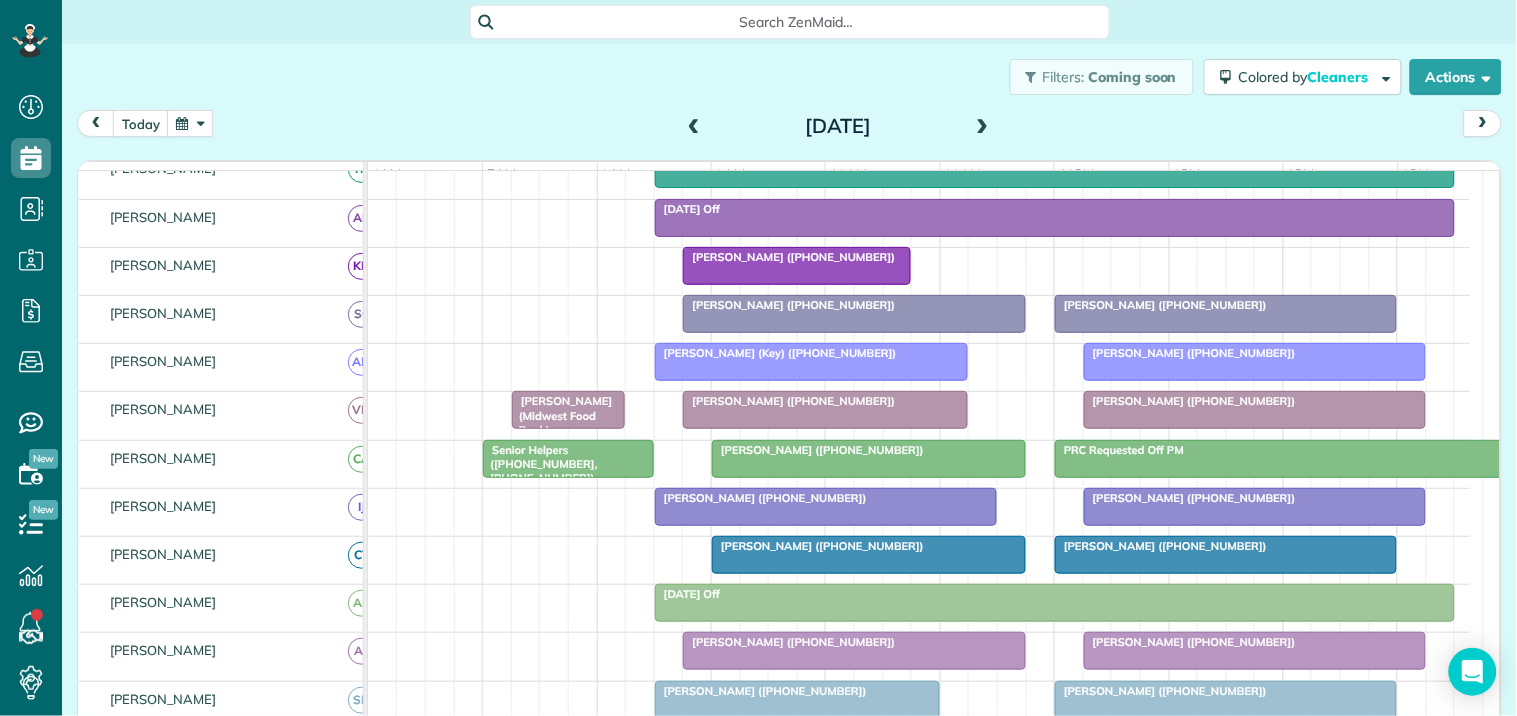 click at bounding box center (694, 127) 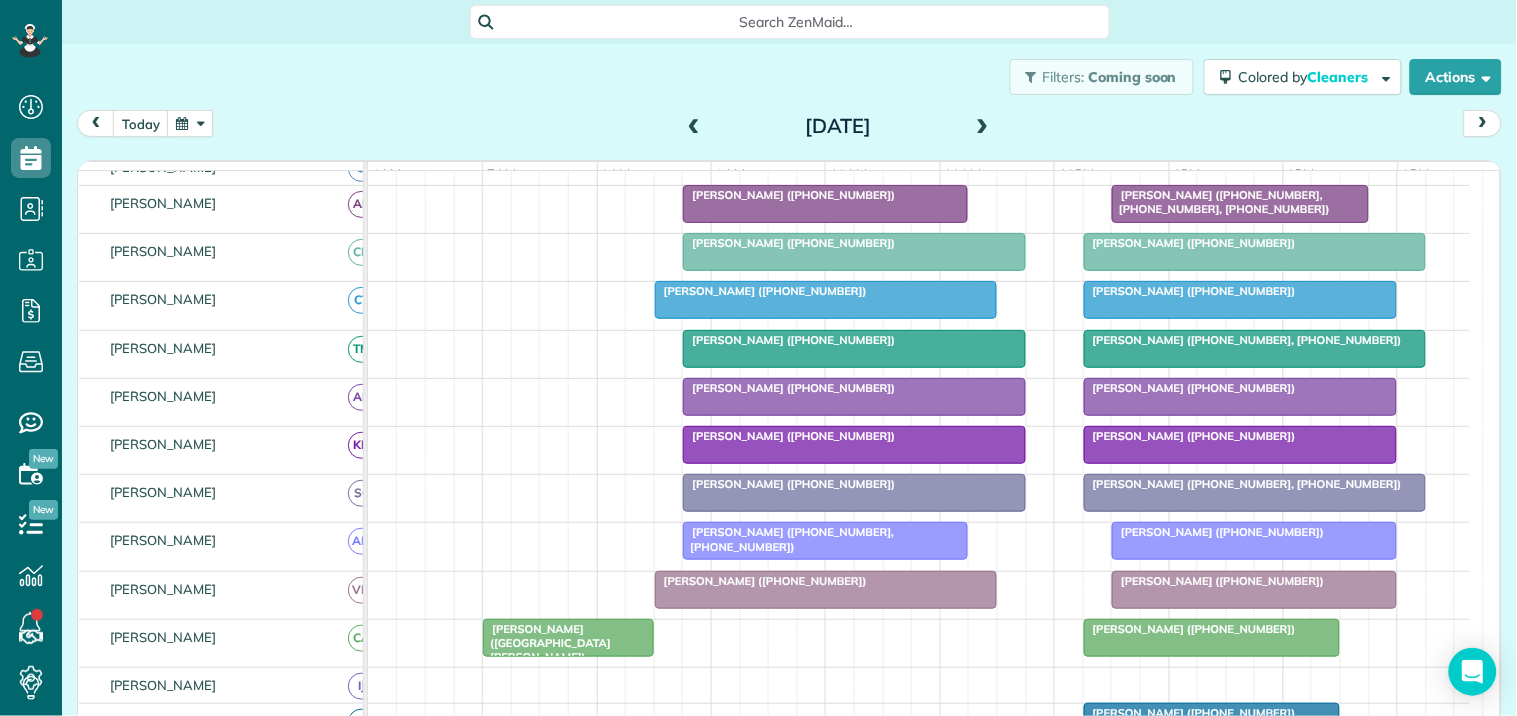 scroll, scrollTop: 444, scrollLeft: 0, axis: vertical 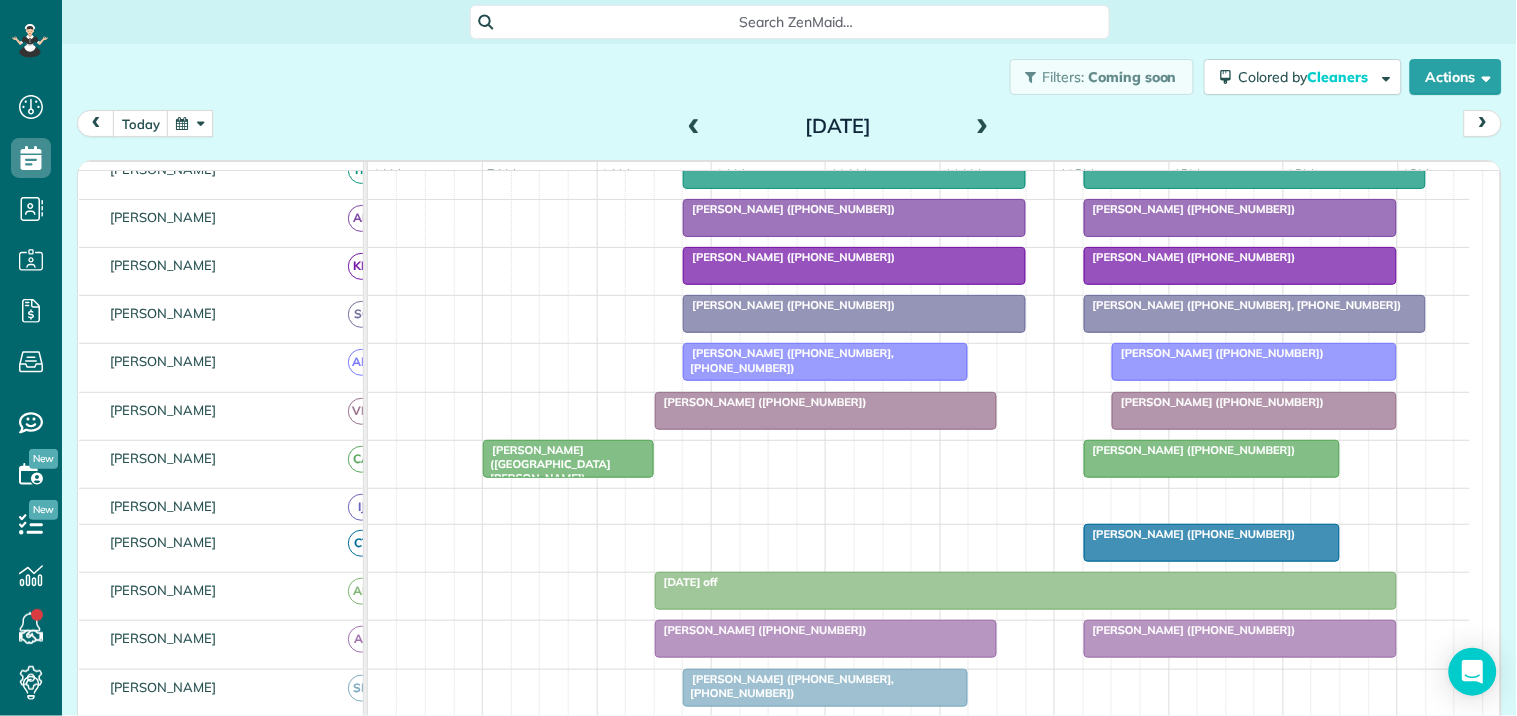 click at bounding box center (1241, 218) 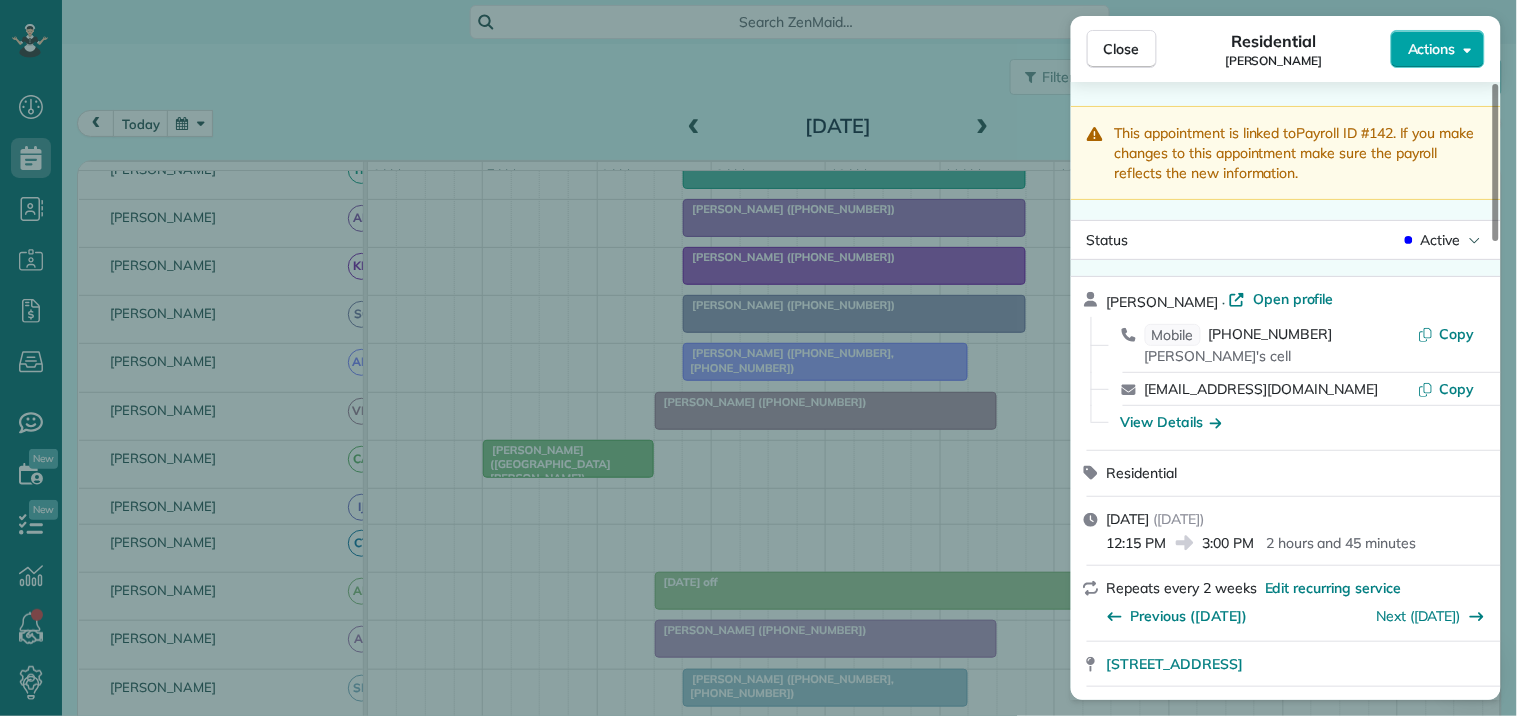 click on "Actions" at bounding box center [1432, 49] 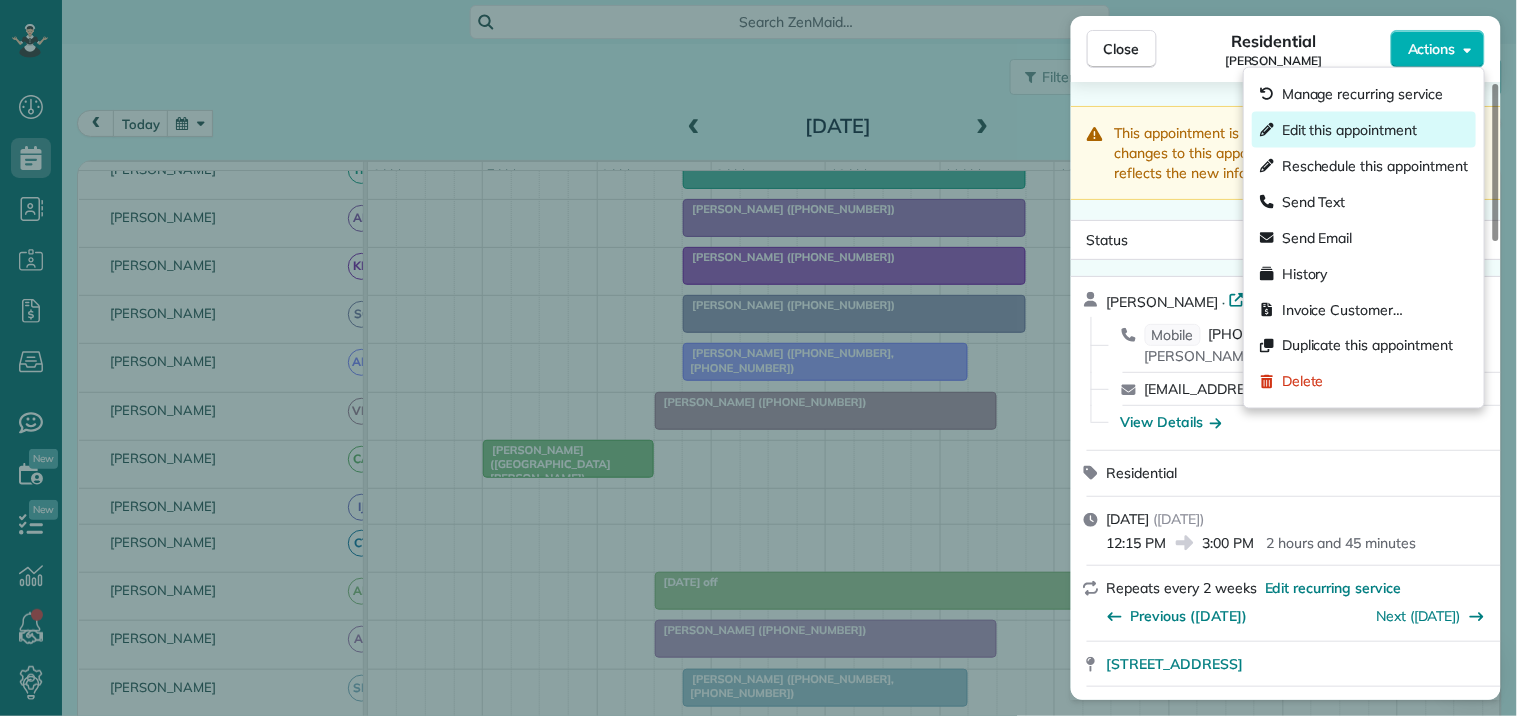 click on "Edit this appointment" at bounding box center [1349, 130] 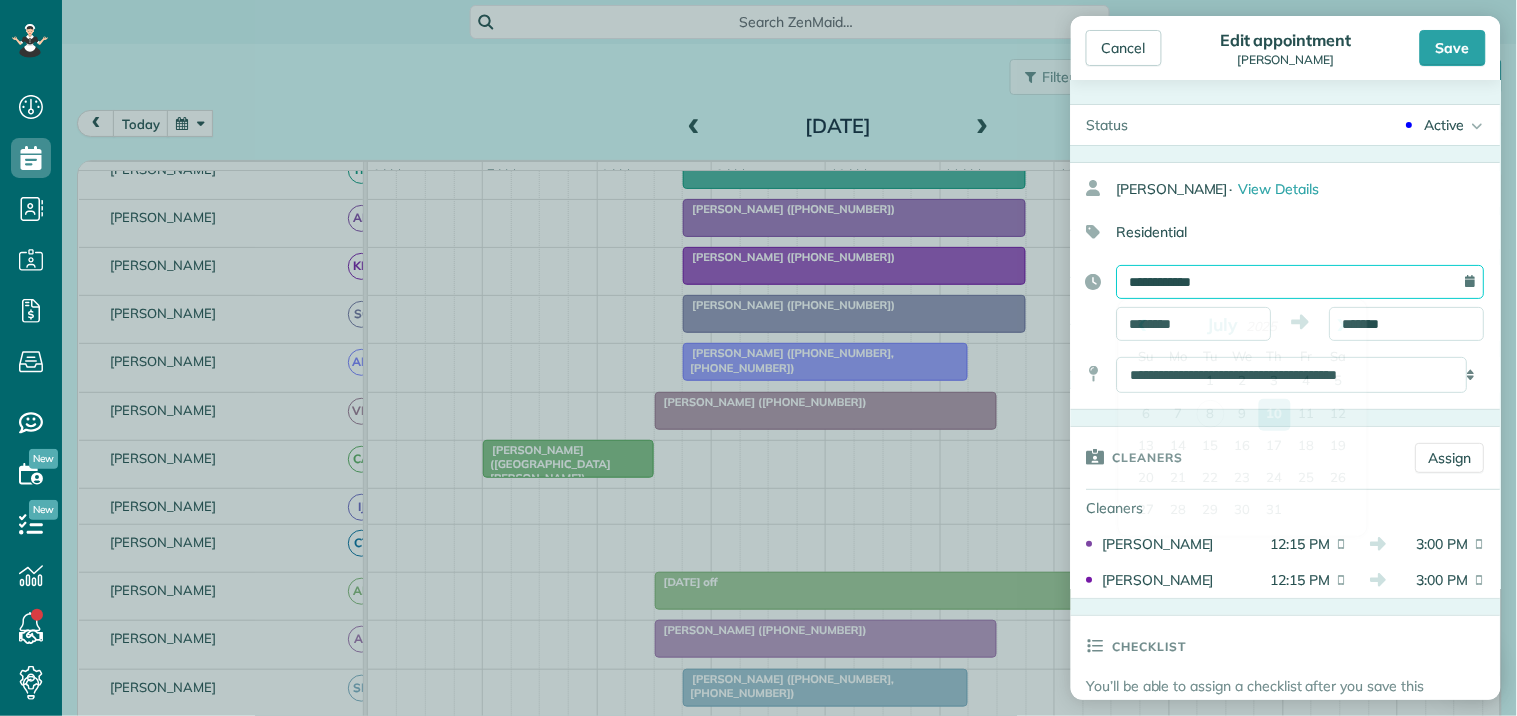 click on "**********" at bounding box center (1301, 282) 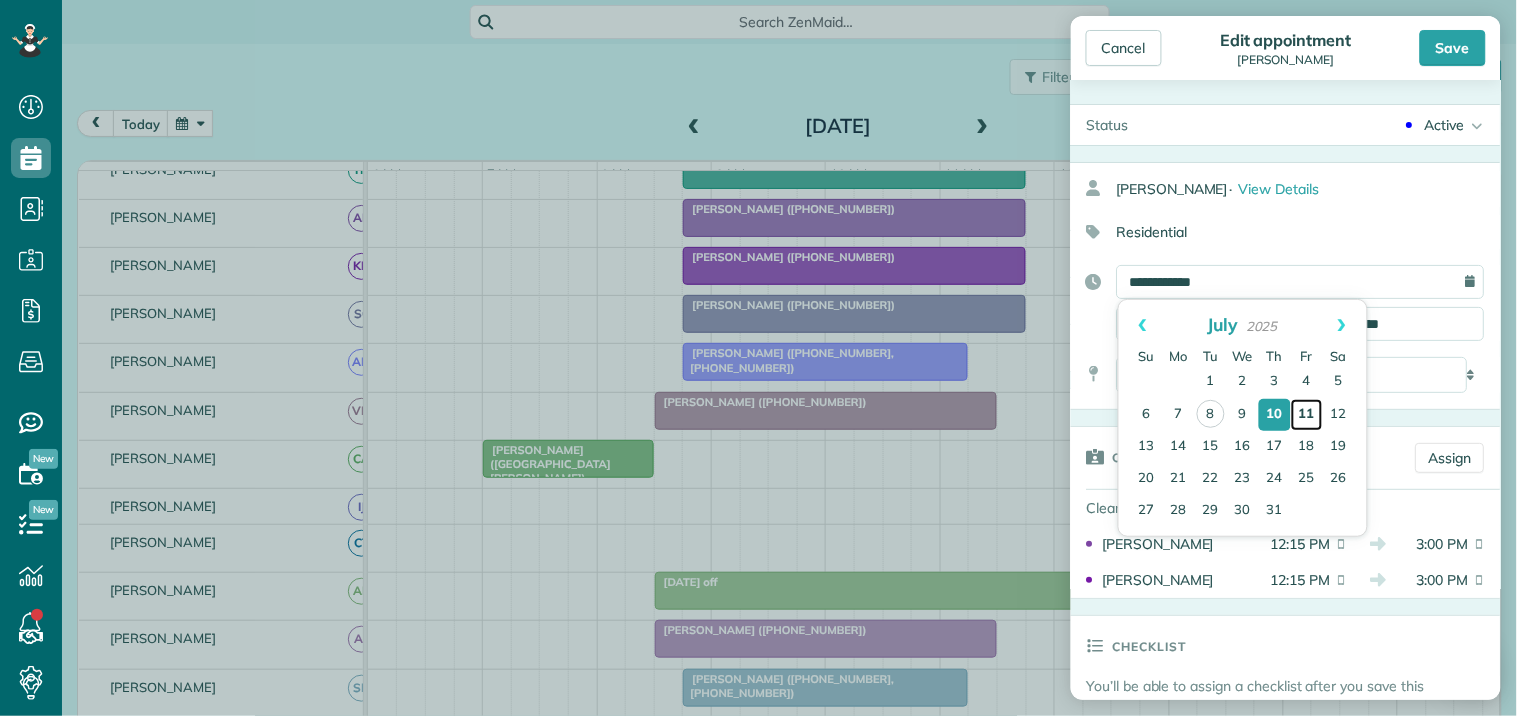 click on "11" at bounding box center [1307, 415] 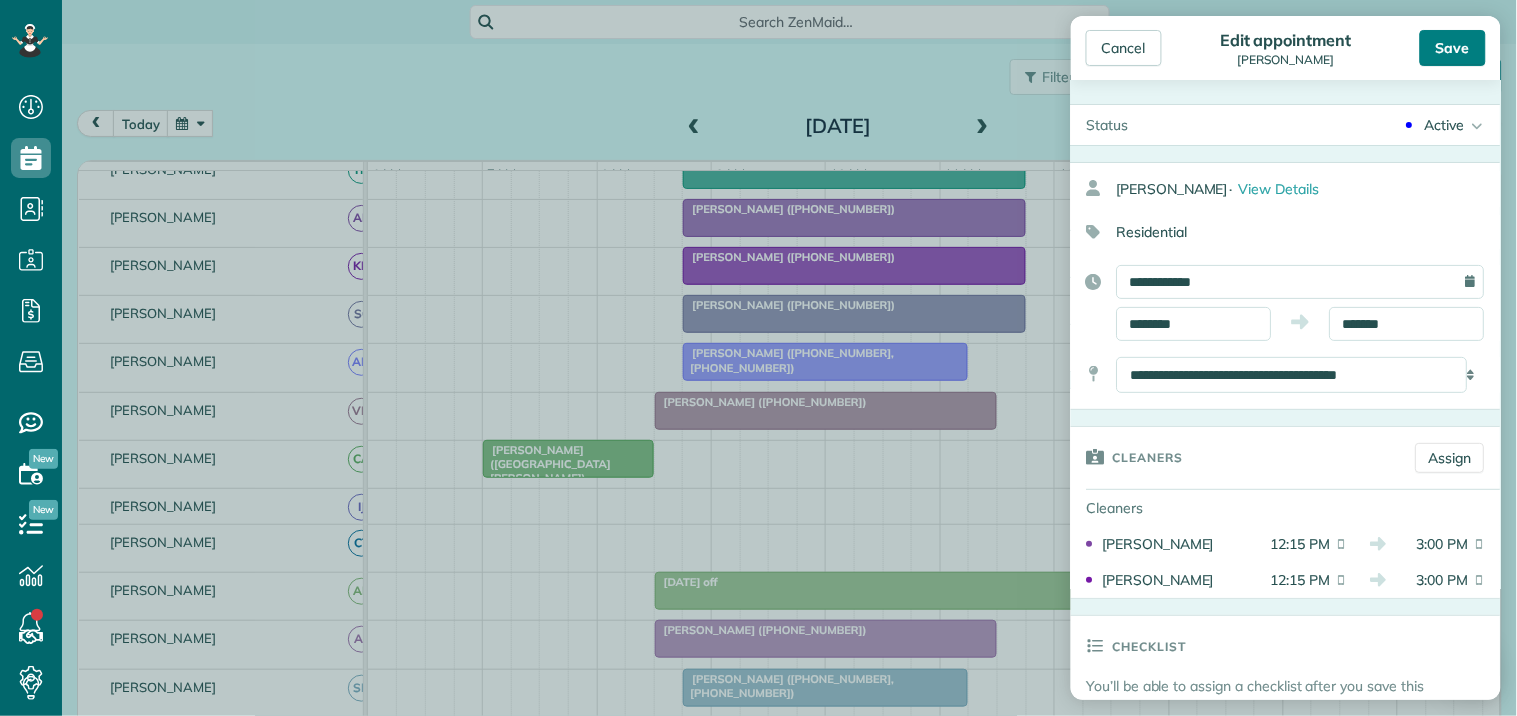 click on "Save" at bounding box center [1453, 48] 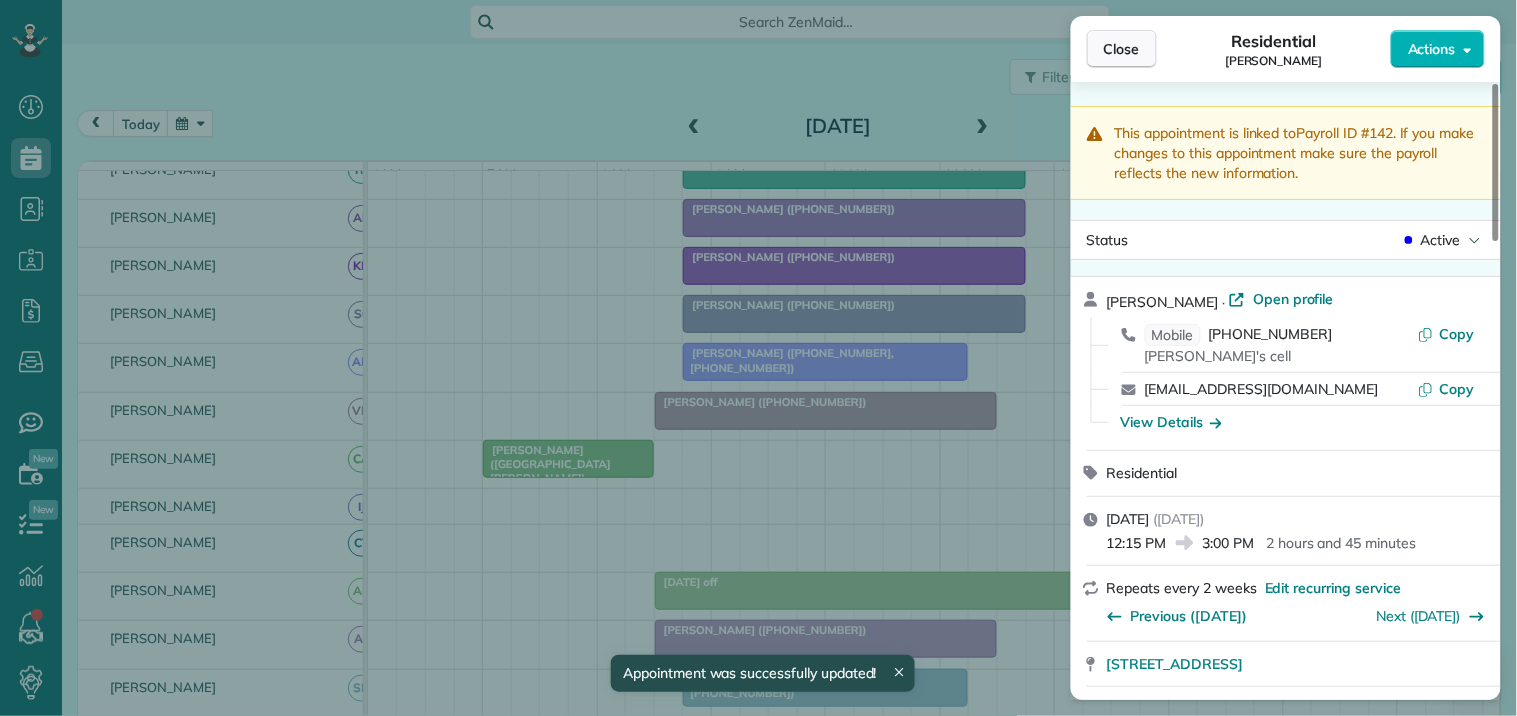 click on "Close" at bounding box center (1122, 49) 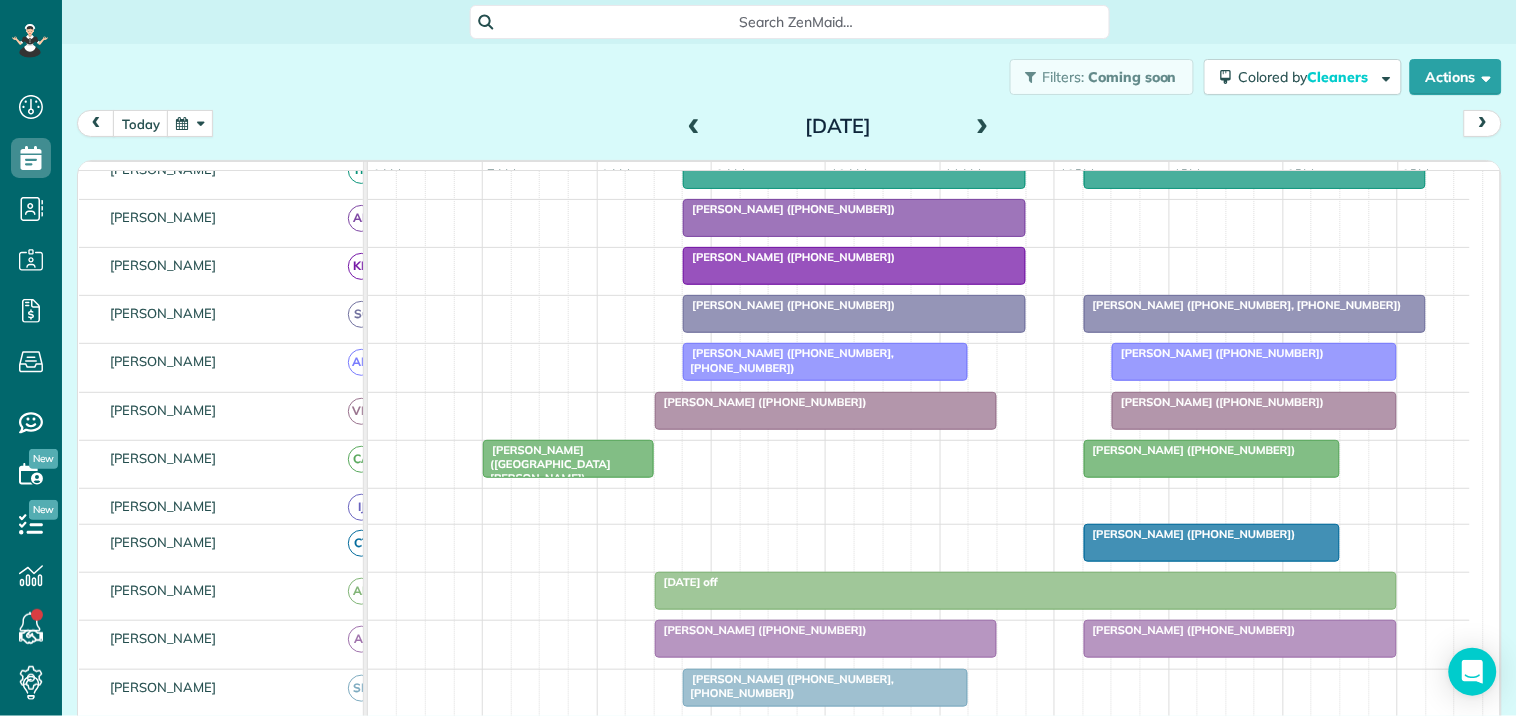 click at bounding box center (983, 127) 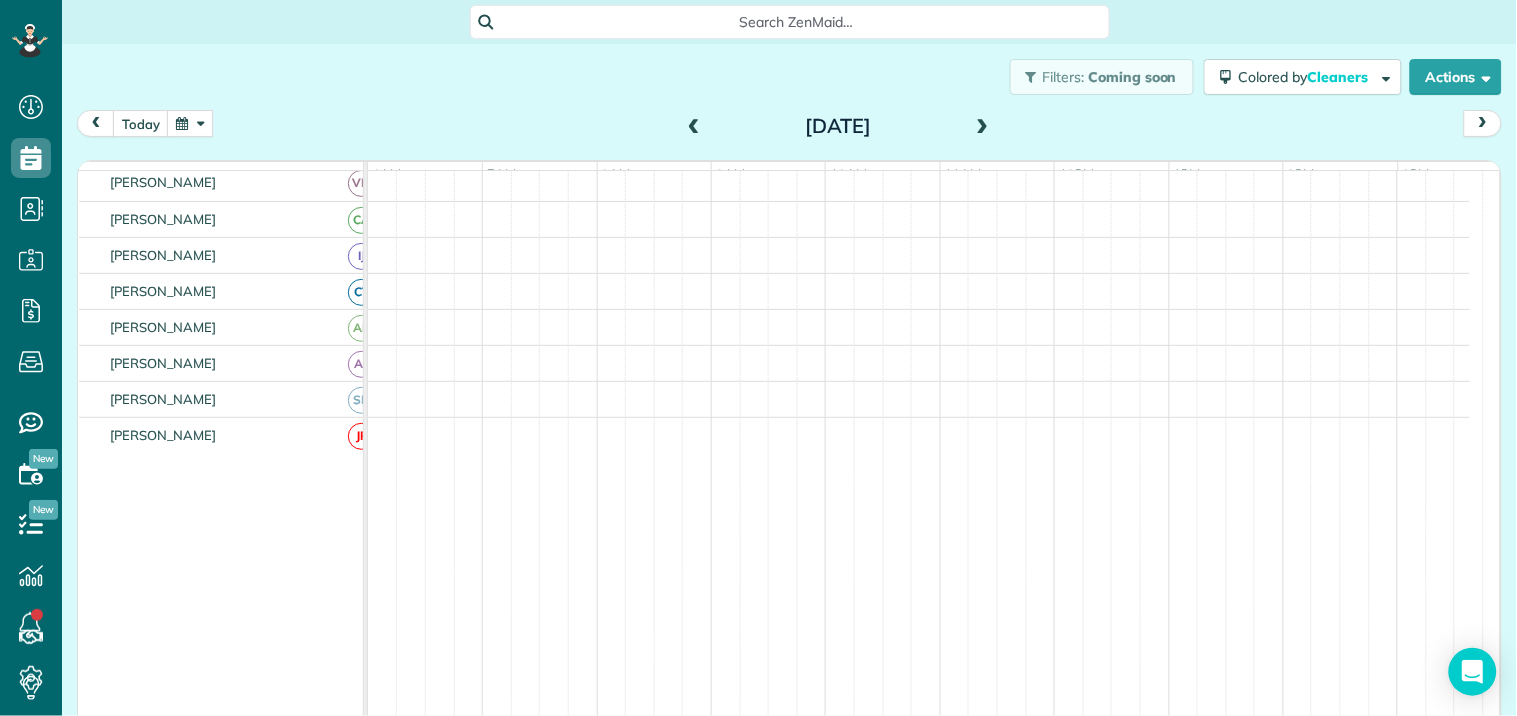 scroll, scrollTop: 265, scrollLeft: 0, axis: vertical 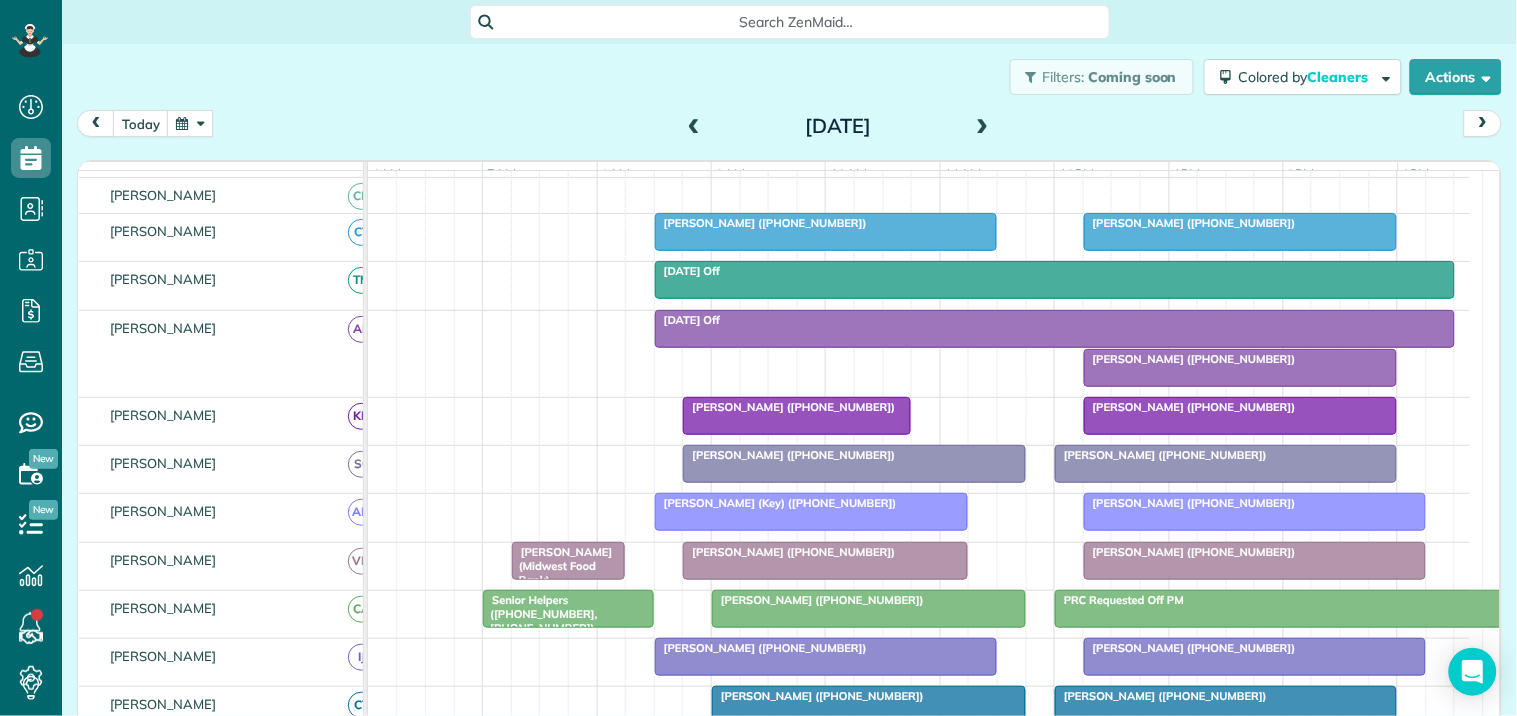 click at bounding box center [1241, 368] 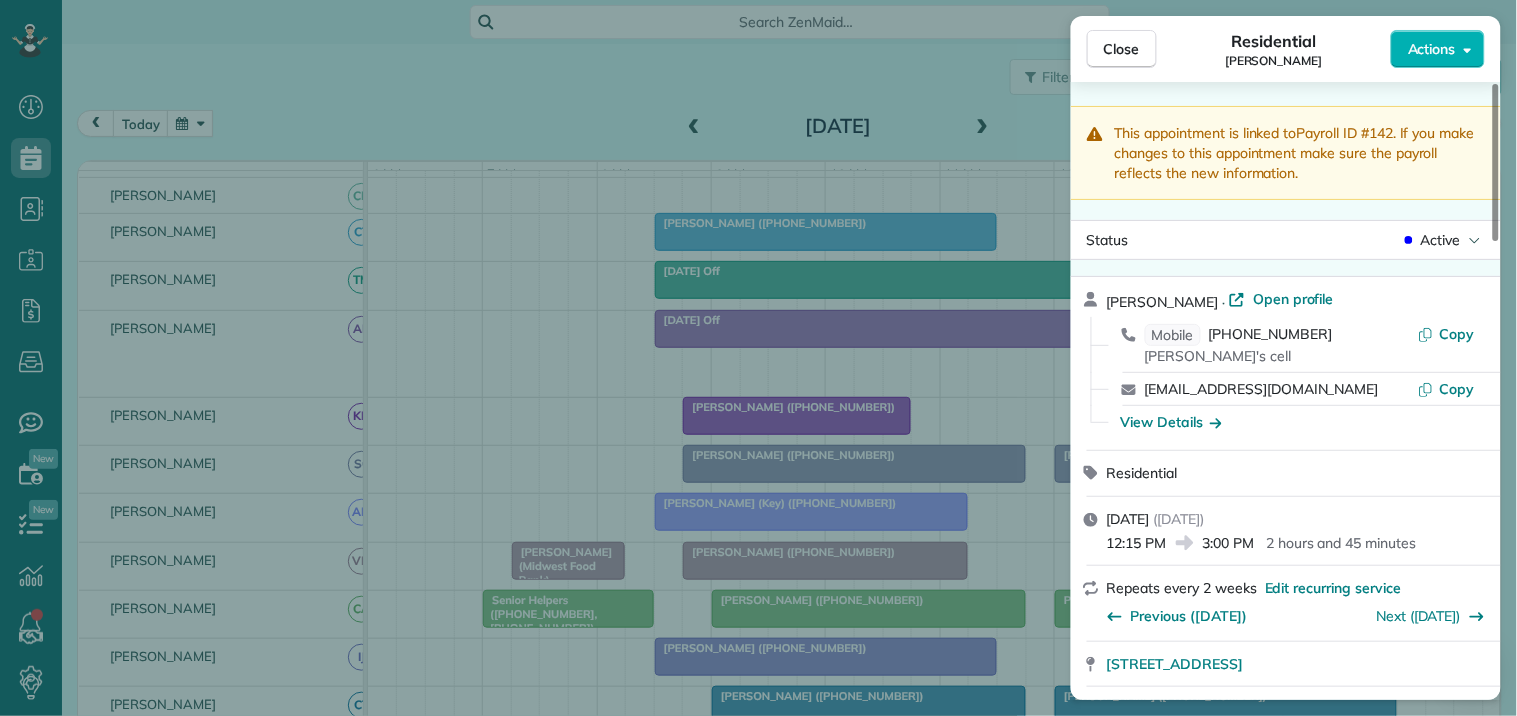 scroll, scrollTop: 444, scrollLeft: 0, axis: vertical 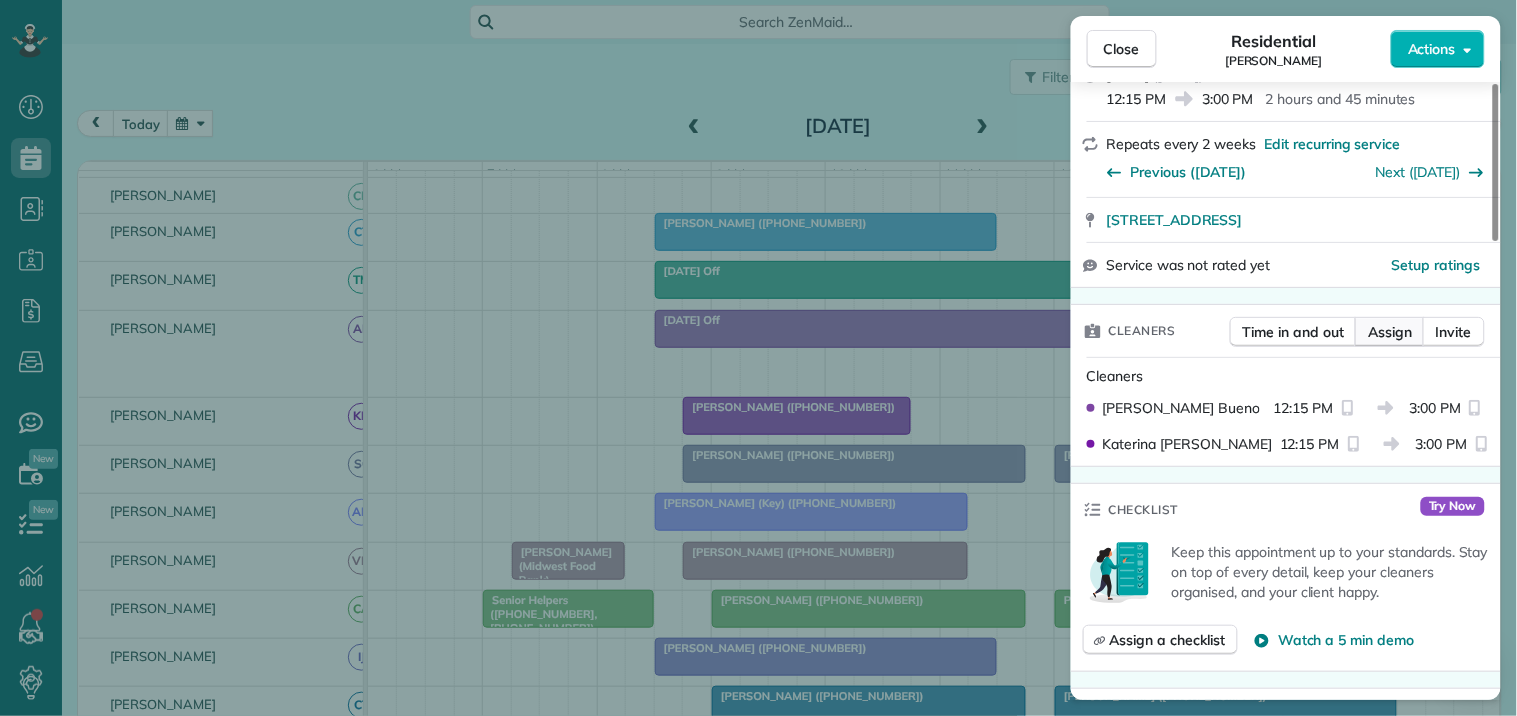 click on "Assign" at bounding box center [1390, 332] 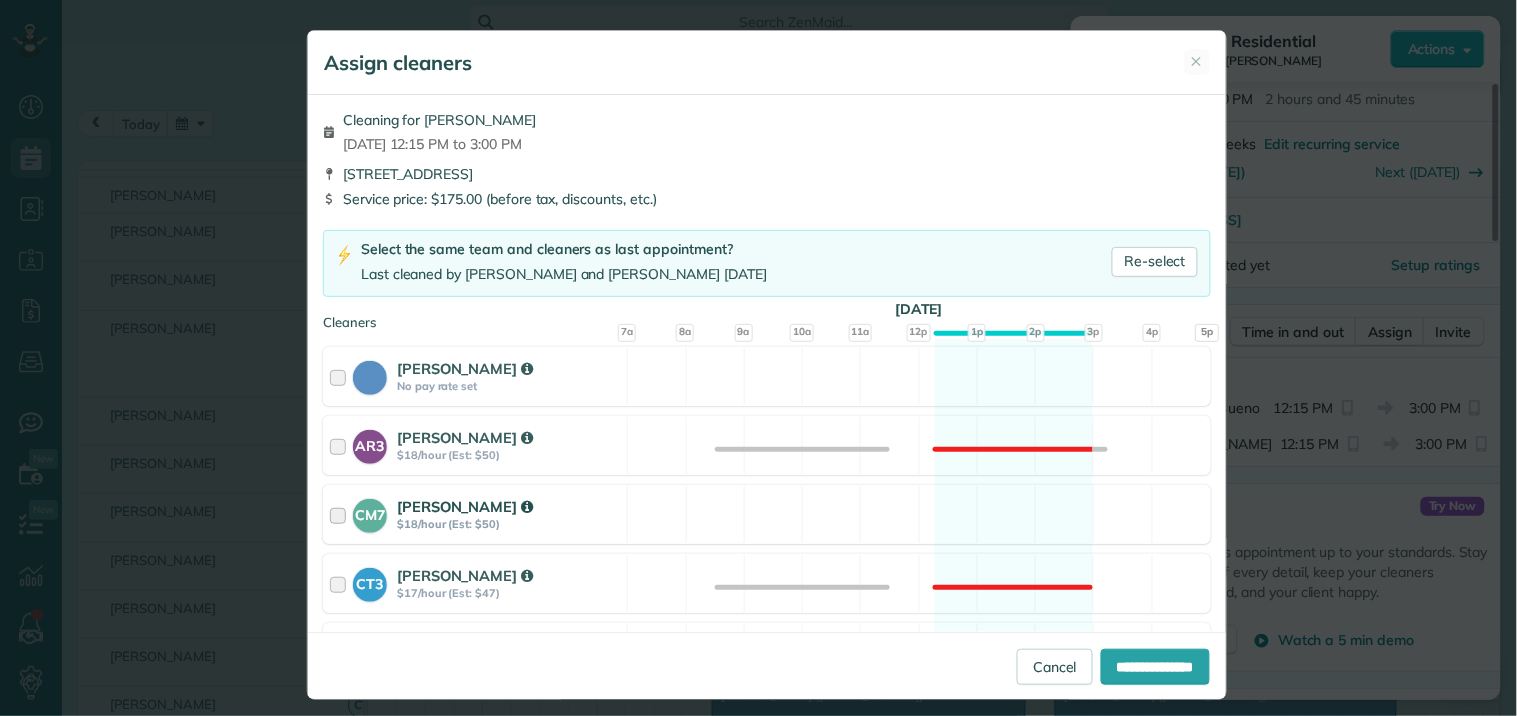 click on "CM7
Caitlin Miller
$18/hour (Est: $50)
Available" at bounding box center (767, 514) 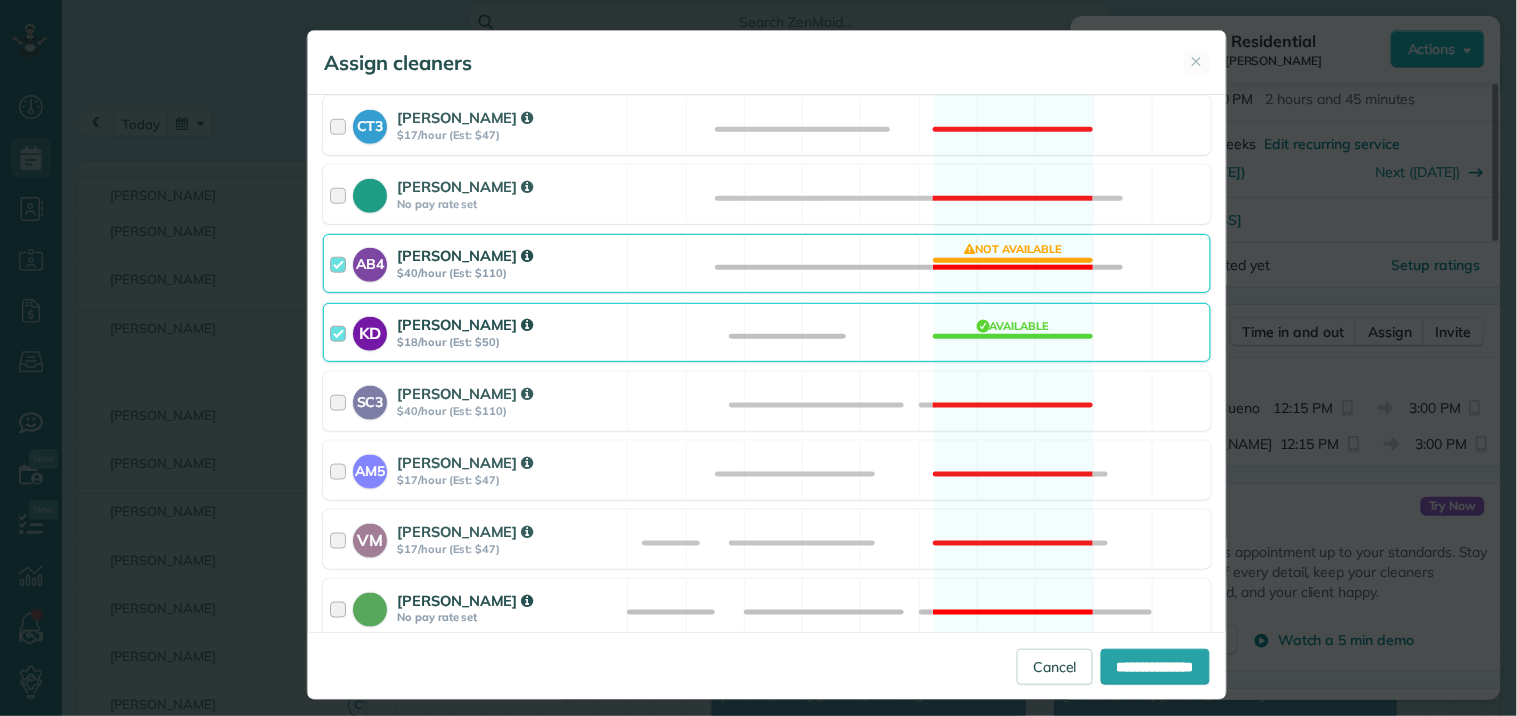 scroll, scrollTop: 555, scrollLeft: 0, axis: vertical 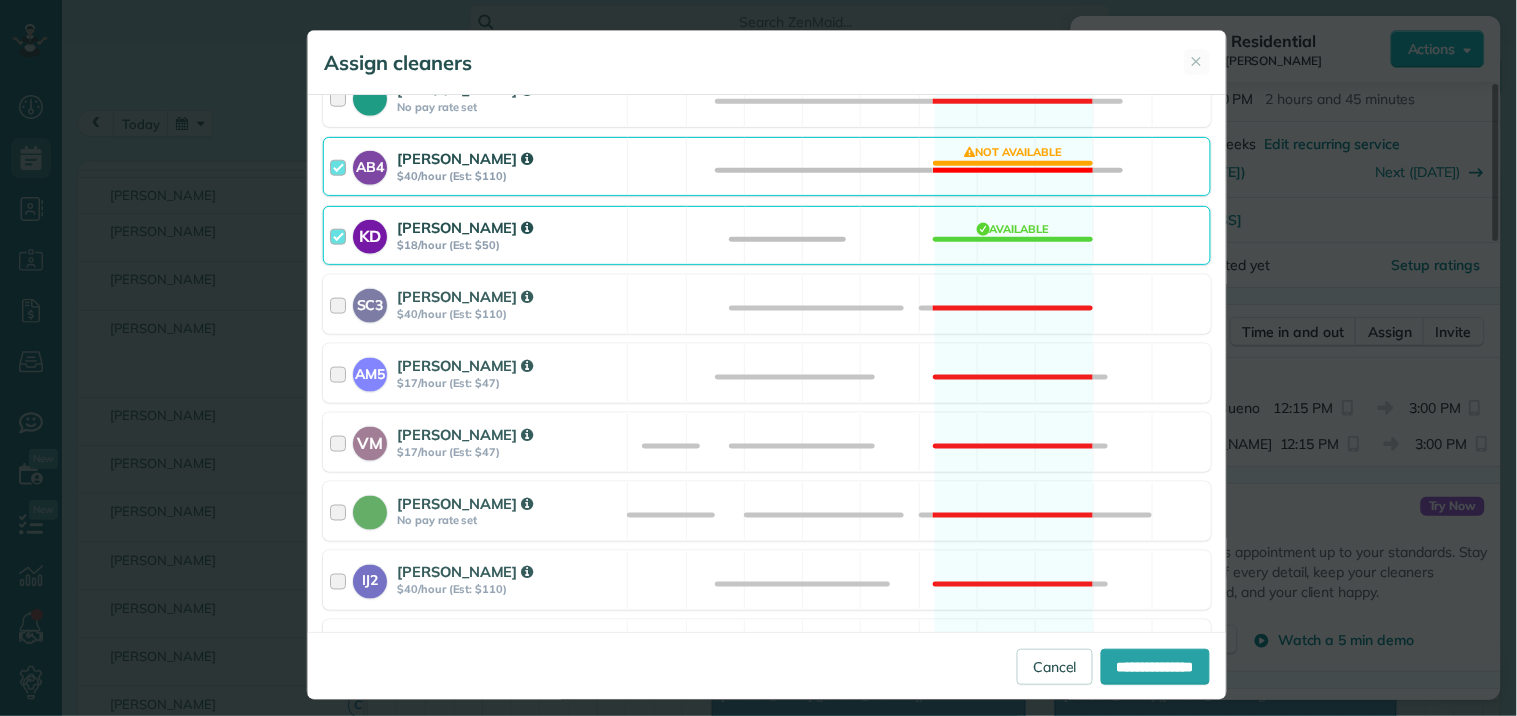 click on "AB4
Adriana Bueno
$40/hour (Est: $110)
Not available" at bounding box center [767, 166] 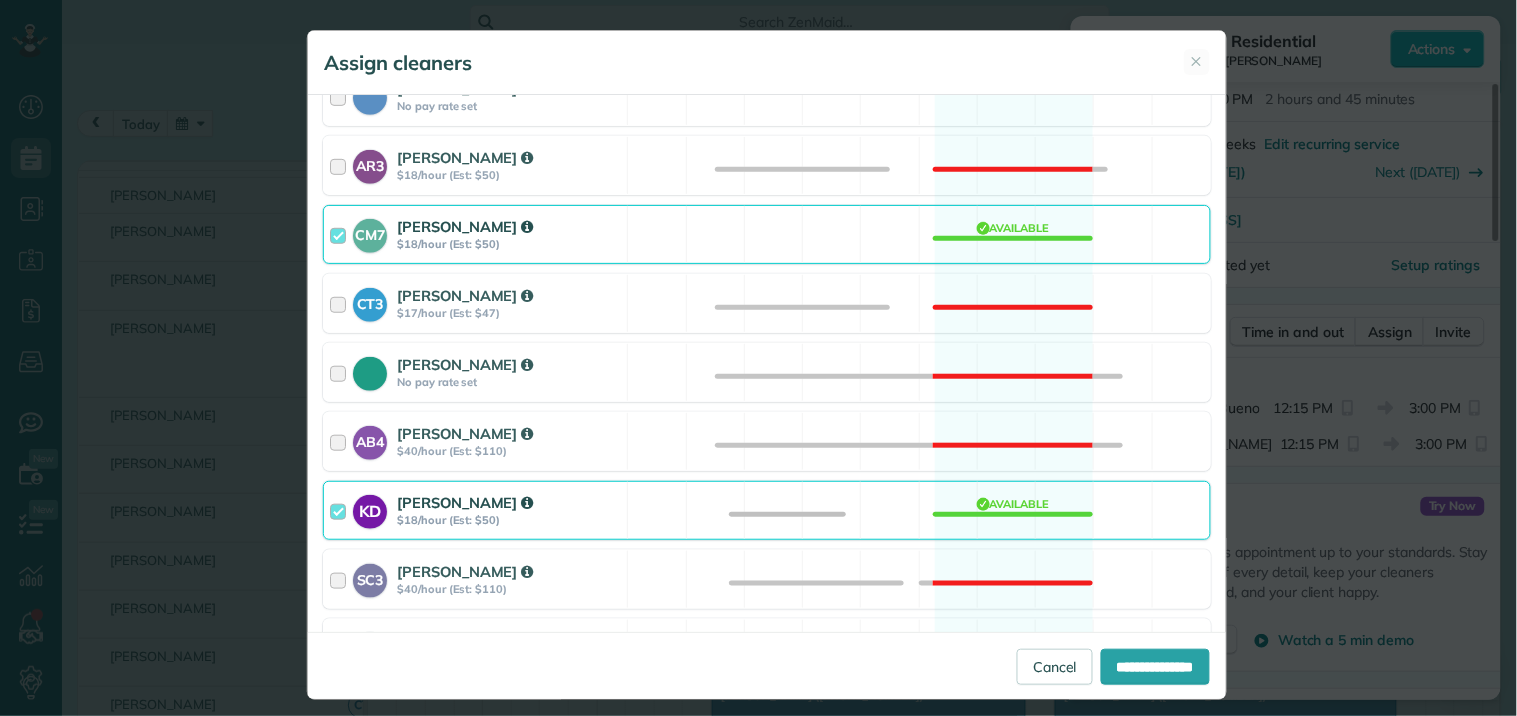 scroll, scrollTop: 444, scrollLeft: 0, axis: vertical 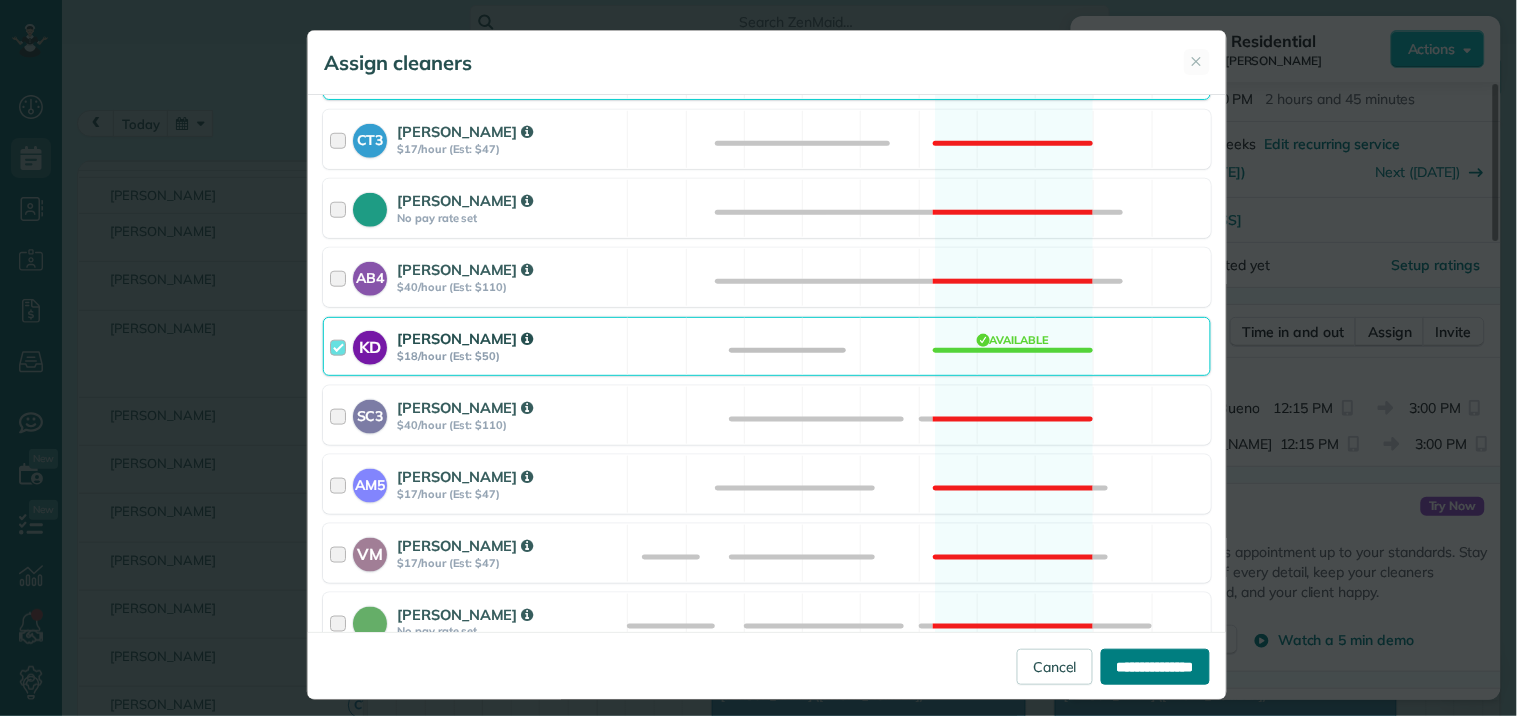 click on "**********" at bounding box center [1155, 667] 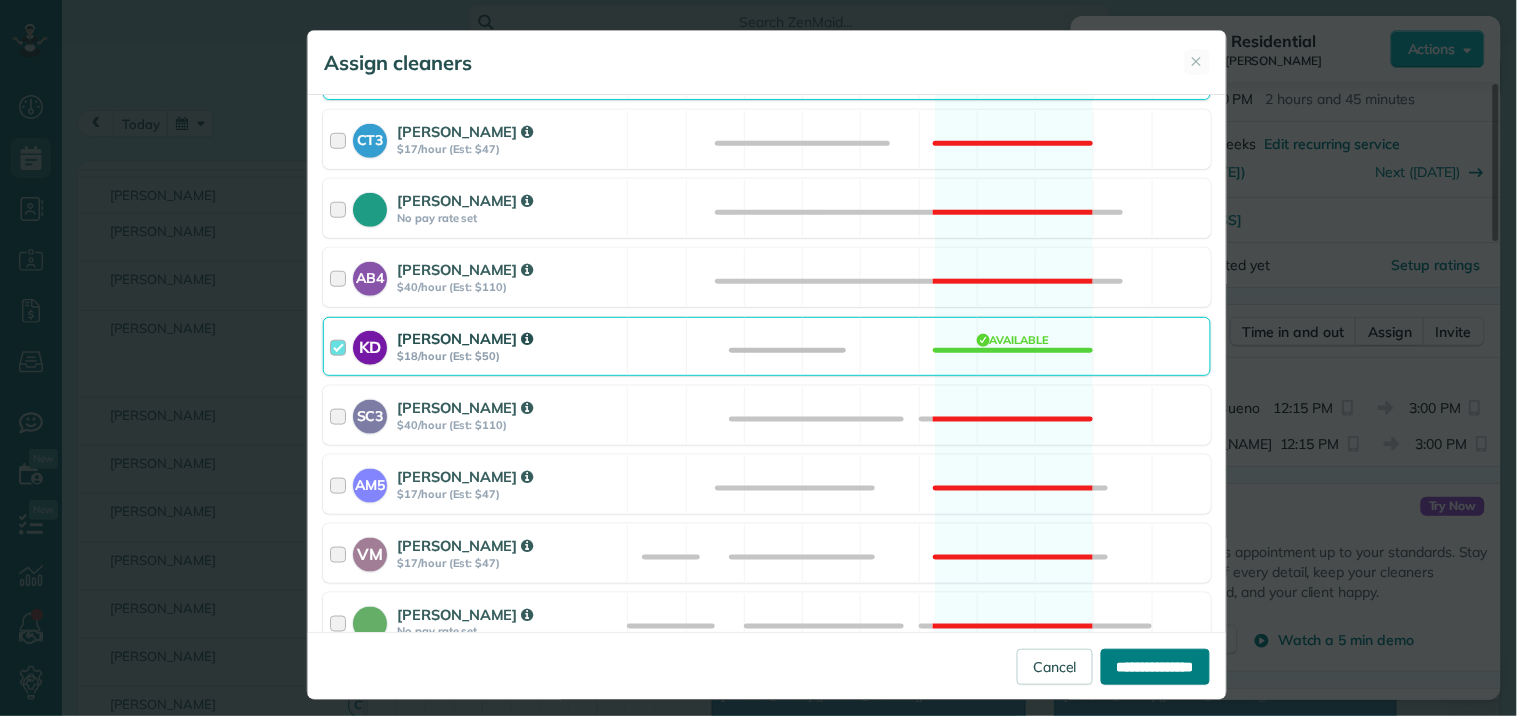 type on "**********" 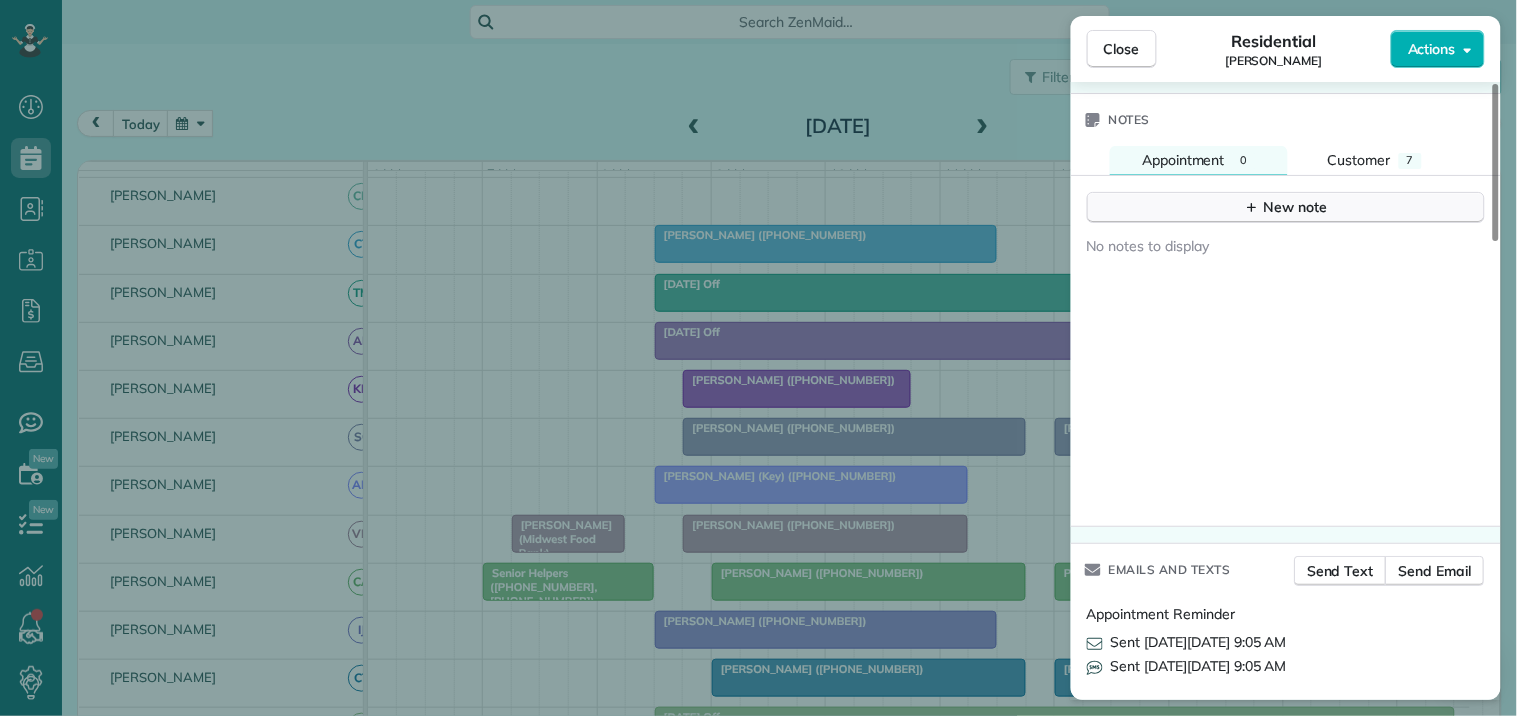 scroll, scrollTop: 1777, scrollLeft: 0, axis: vertical 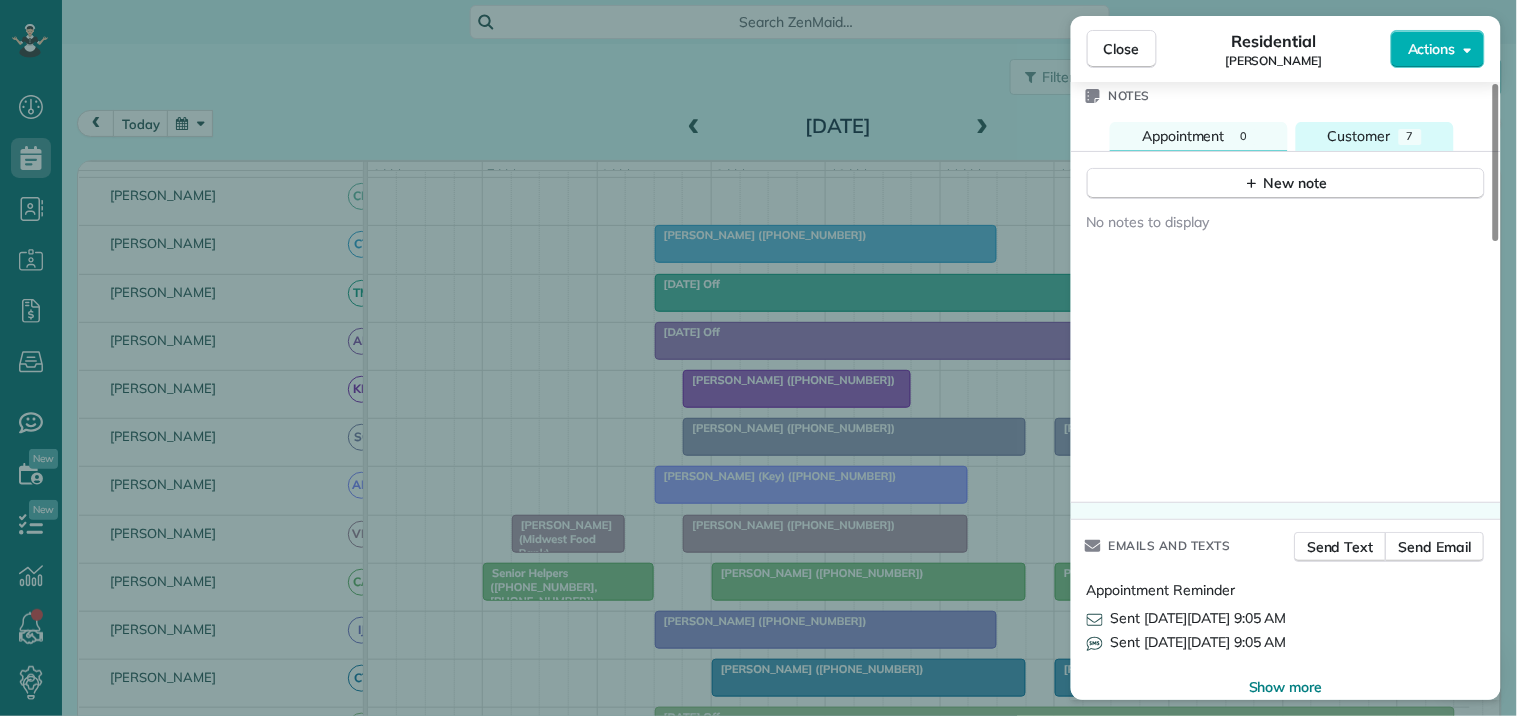 click on "Customer" at bounding box center (1359, 136) 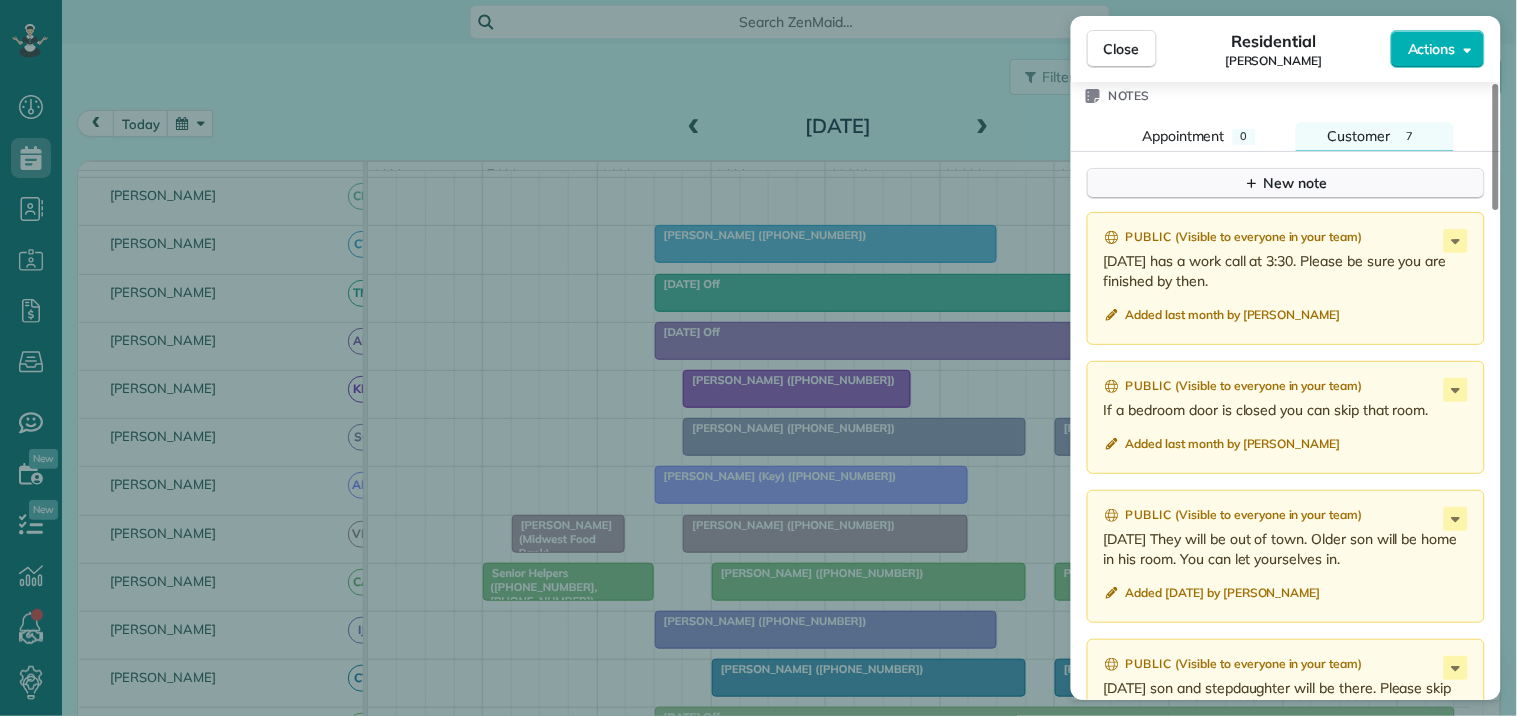 click on "New note" at bounding box center [1286, 183] 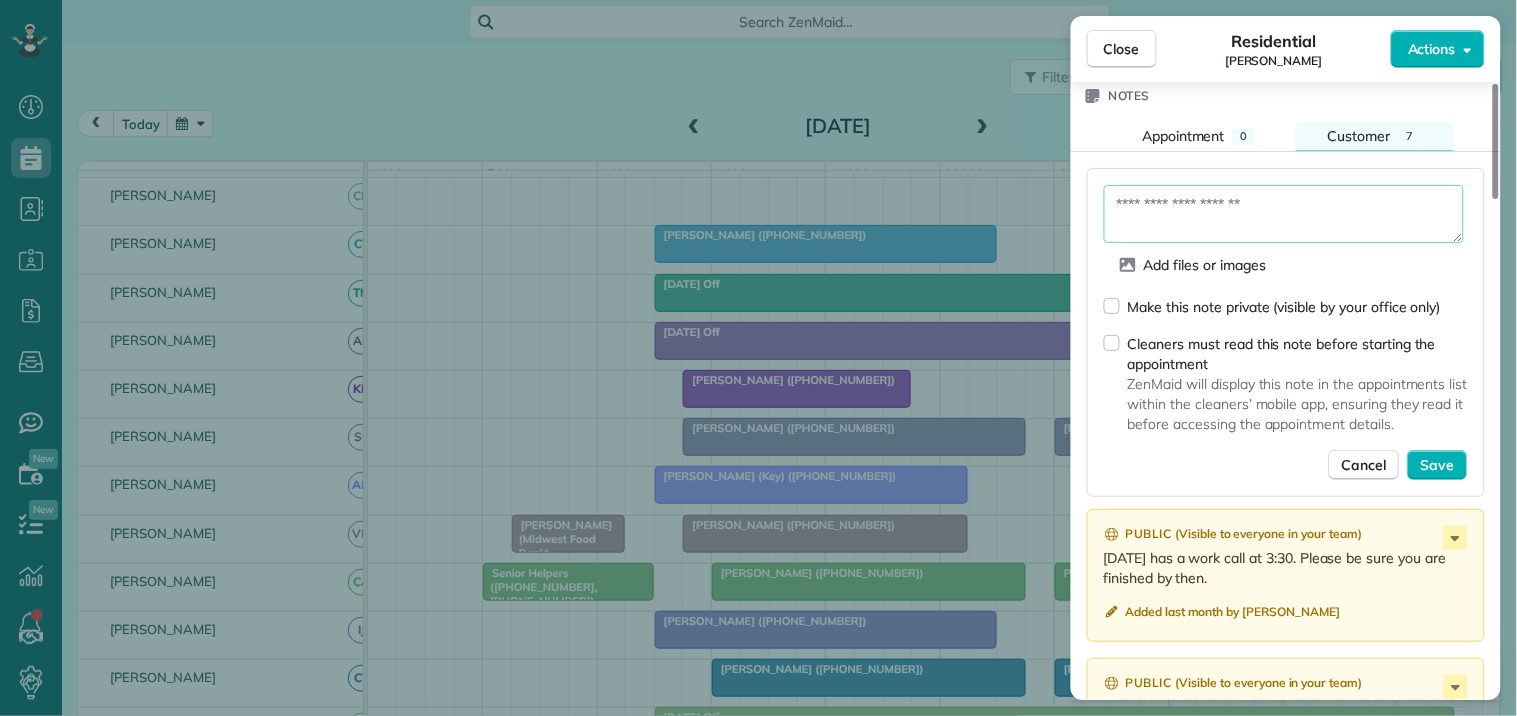 click at bounding box center (1284, 214) 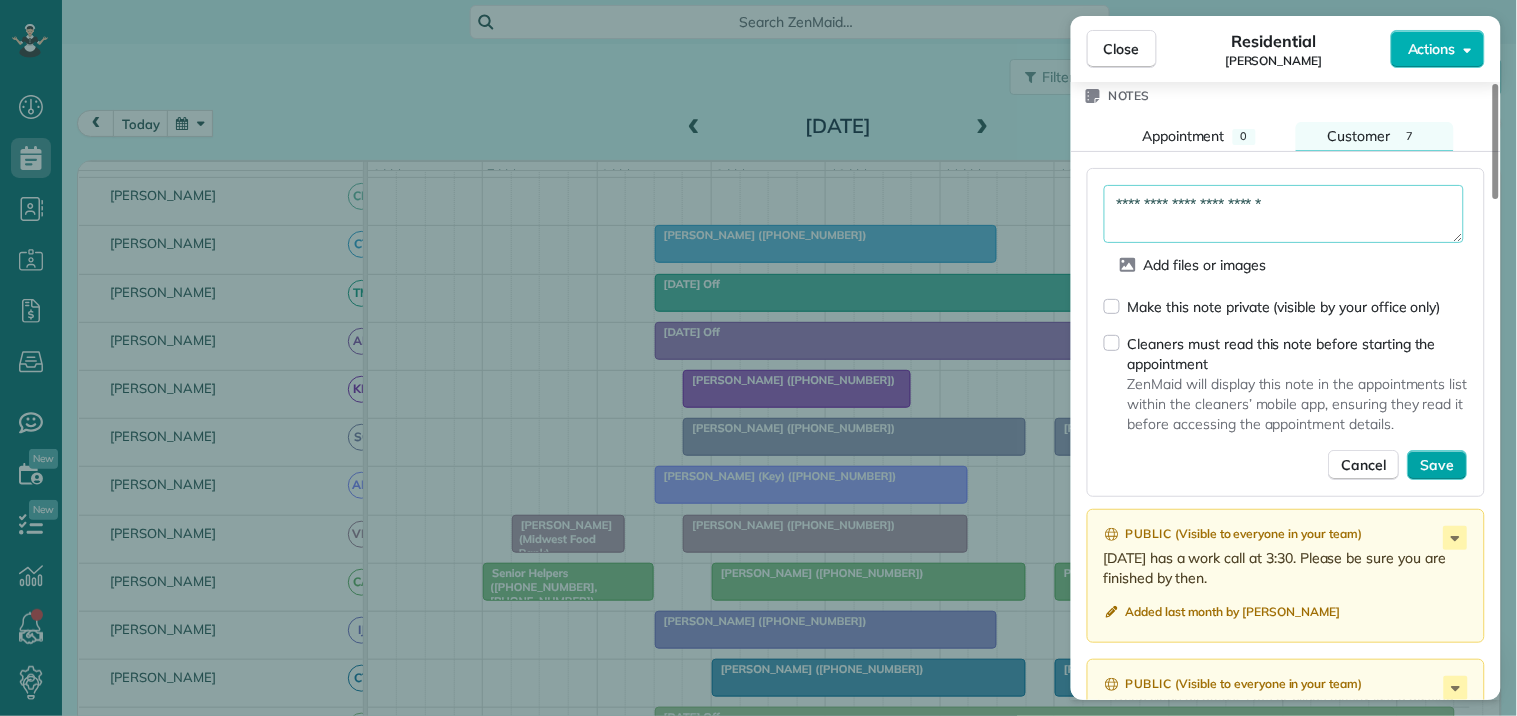 type on "**********" 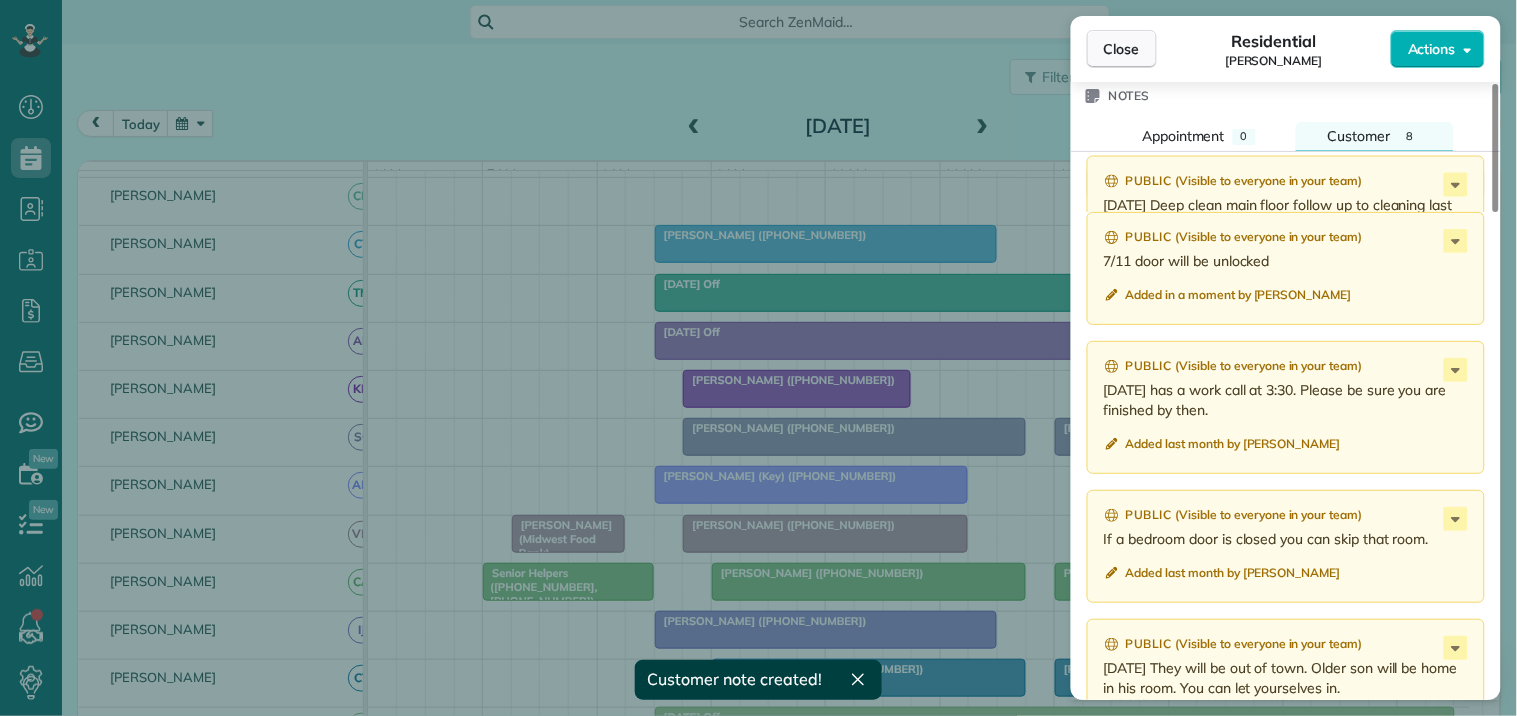click on "Close" at bounding box center [1122, 49] 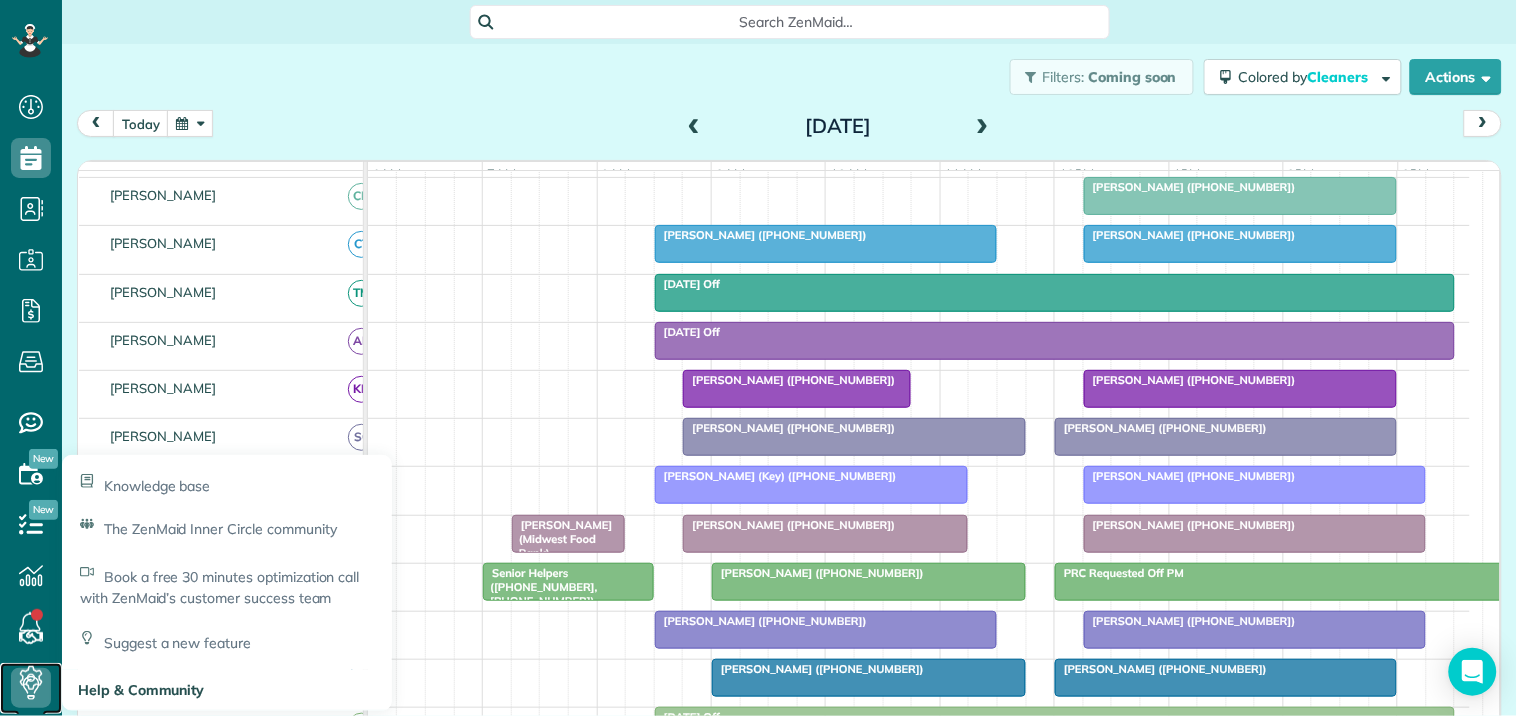 click on "Help & Community" at bounding box center [31, 688] 